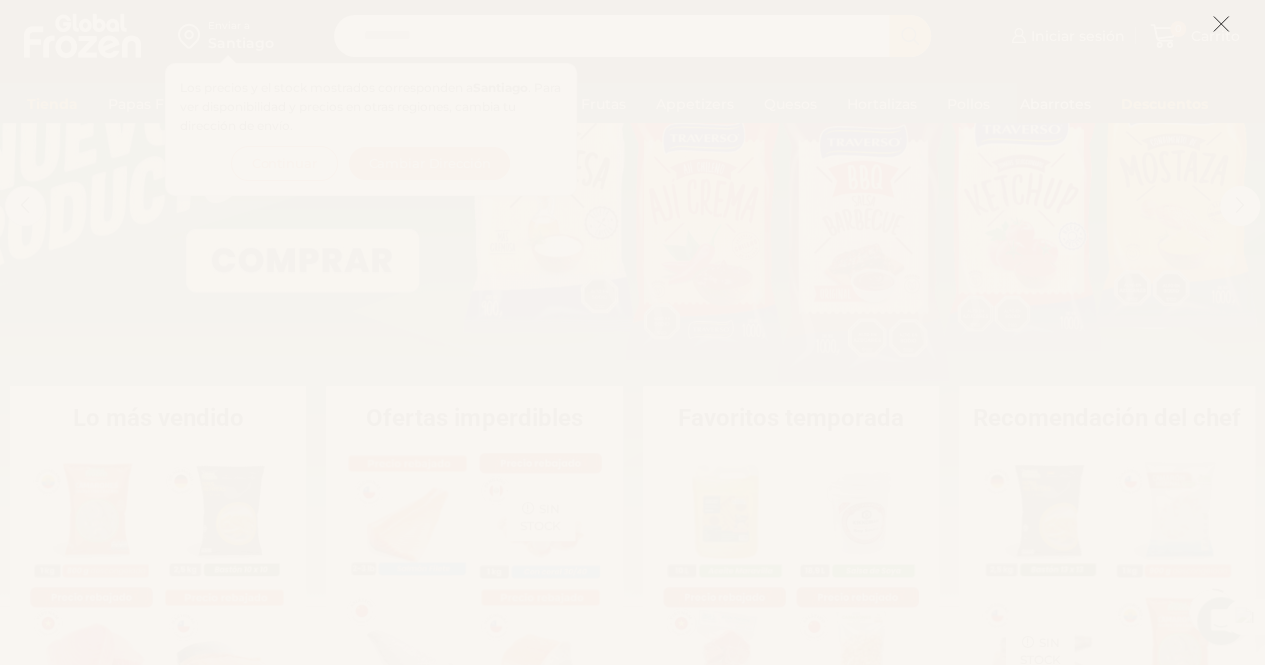 scroll, scrollTop: 0, scrollLeft: 0, axis: both 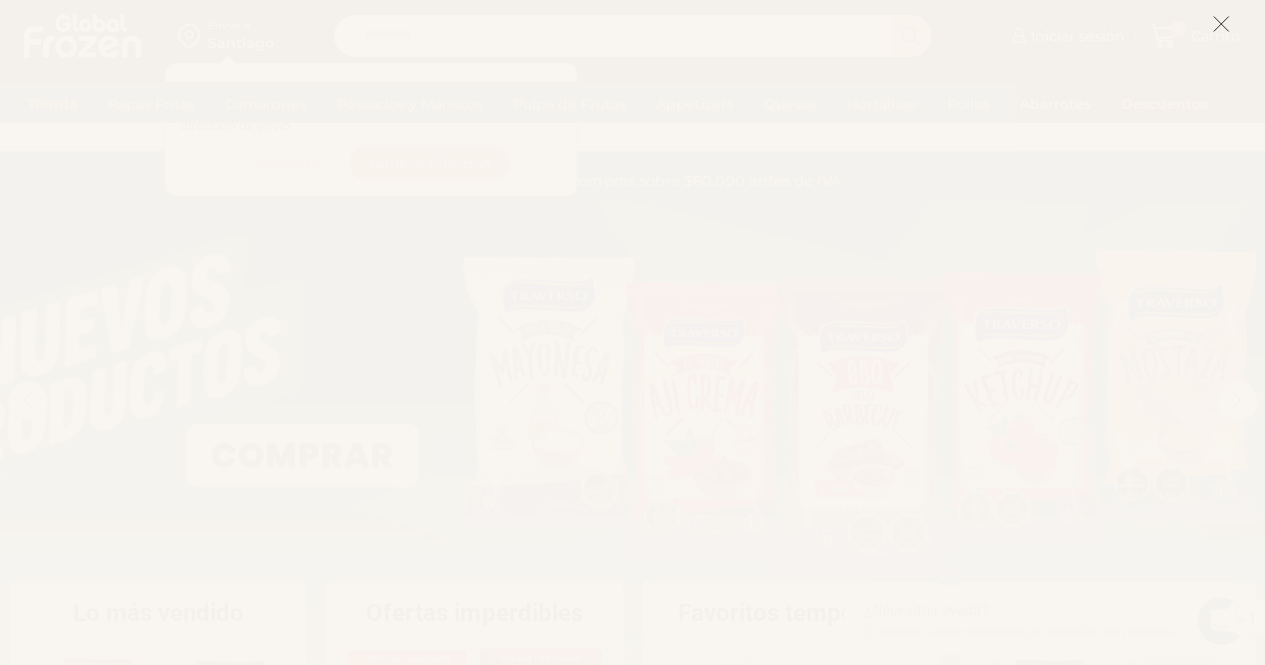 click at bounding box center [1221, 24] 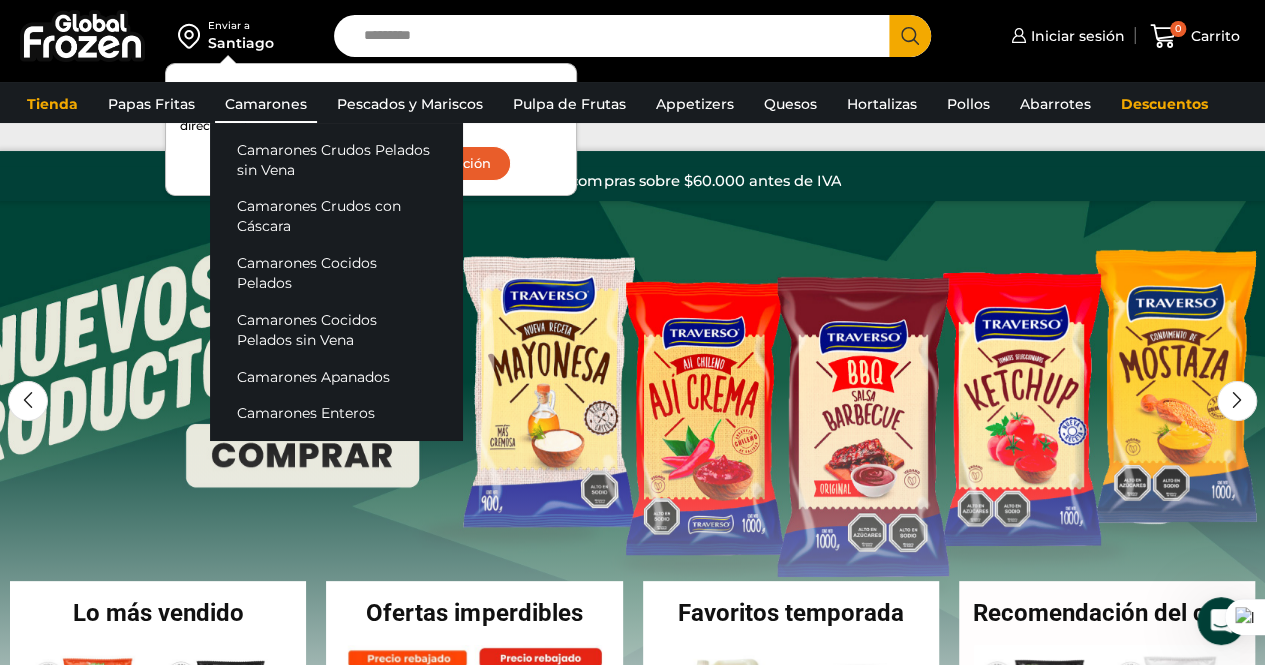 click on "Camarones" at bounding box center [266, 104] 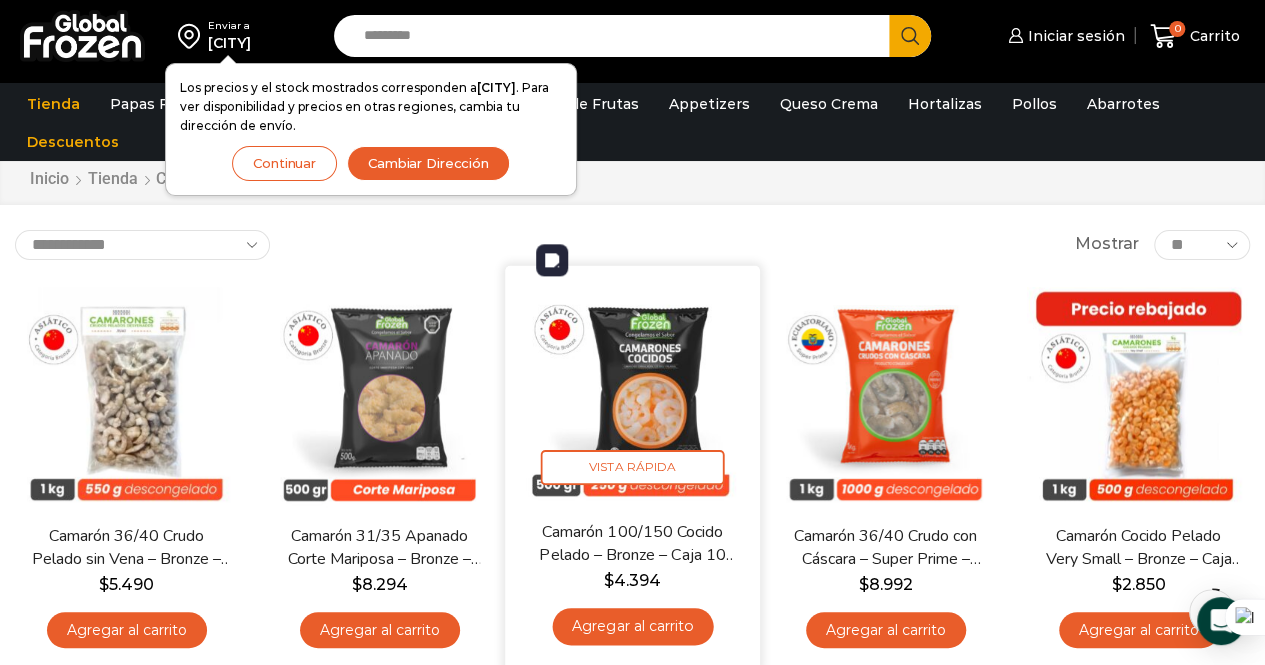 scroll, scrollTop: 100, scrollLeft: 0, axis: vertical 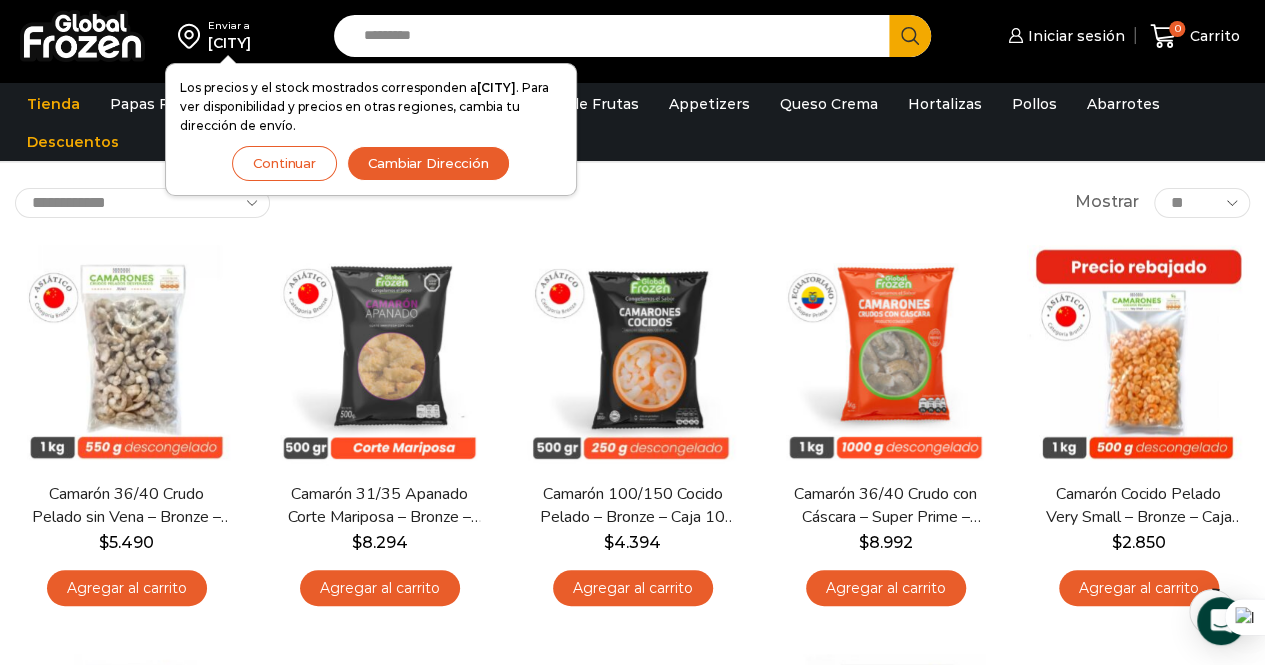 click on "Continuar" at bounding box center (284, 163) 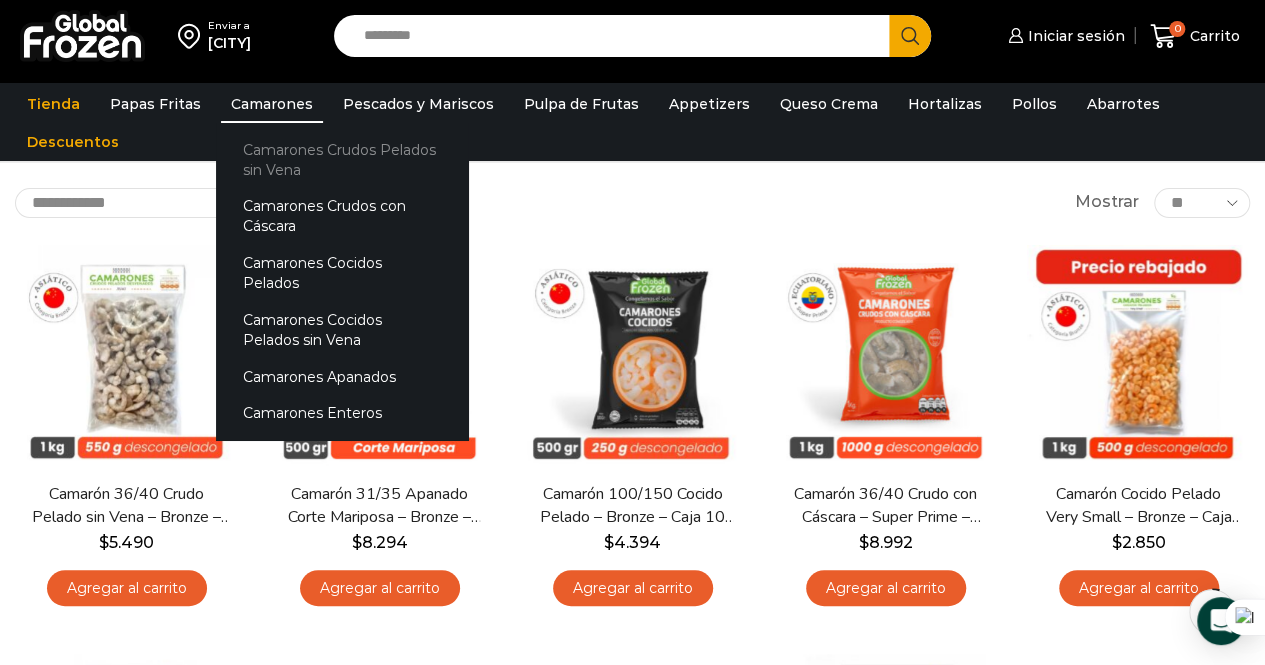 click on "Camarones Crudos Pelados sin Vena" at bounding box center (342, 159) 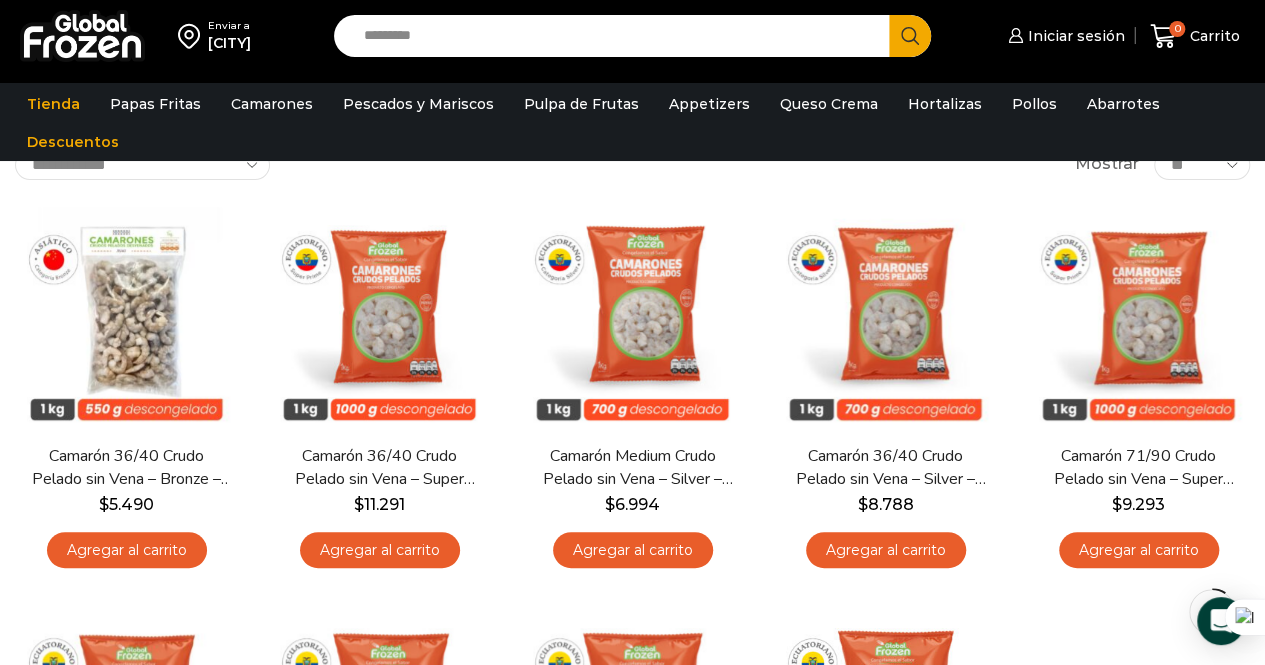 scroll, scrollTop: 100, scrollLeft: 0, axis: vertical 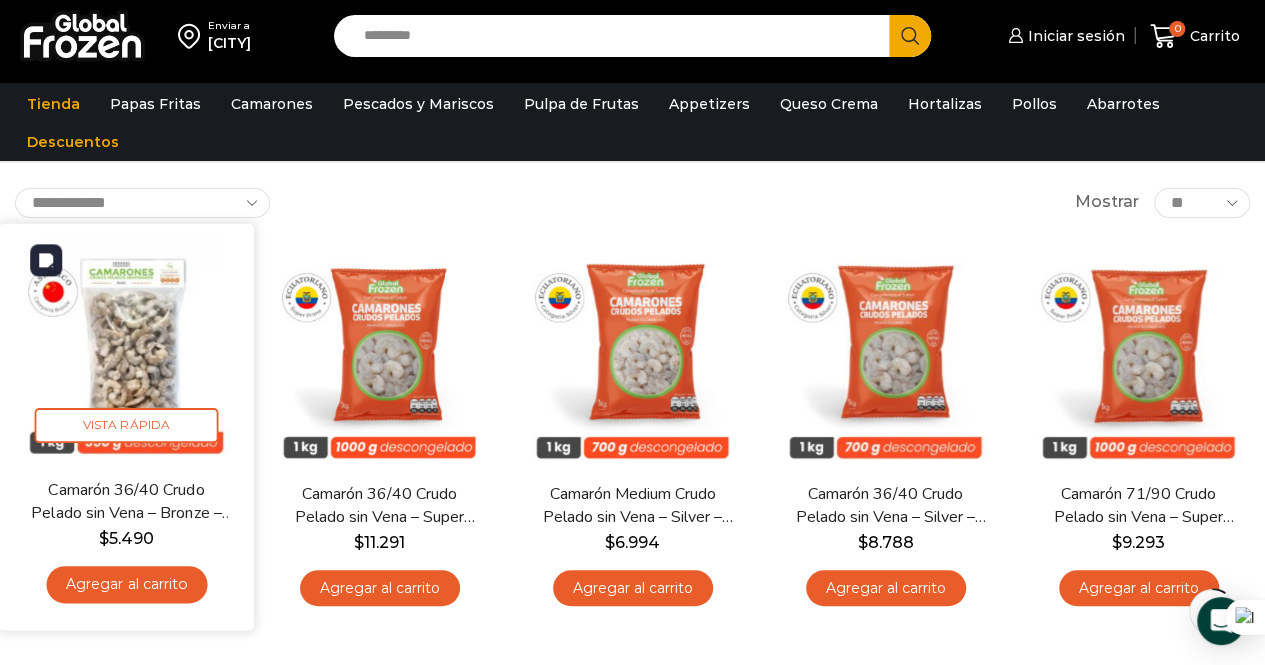 click at bounding box center [126, 350] 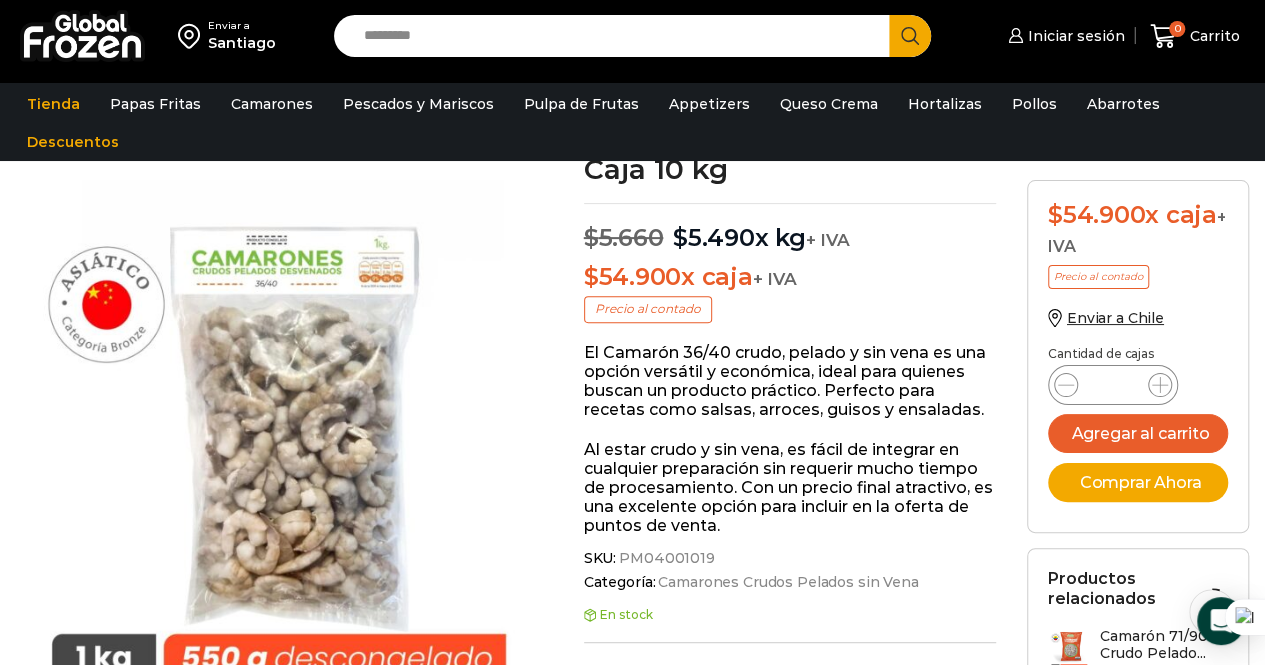 scroll, scrollTop: 201, scrollLeft: 0, axis: vertical 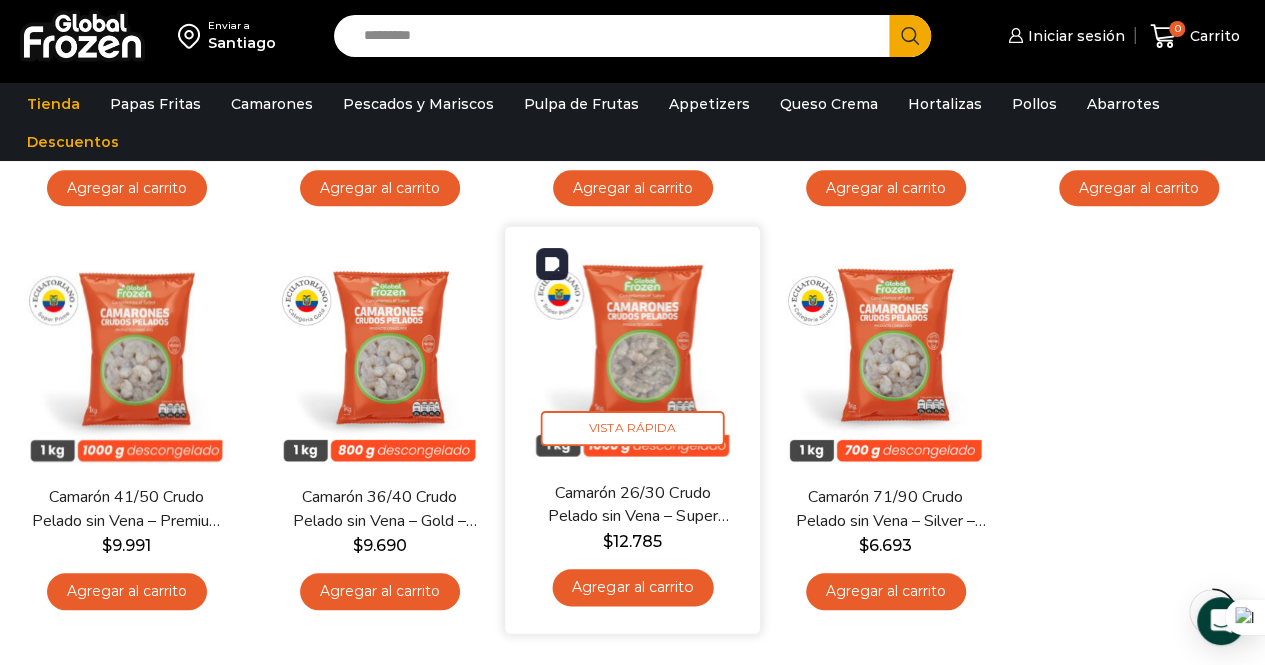 click at bounding box center [632, 354] 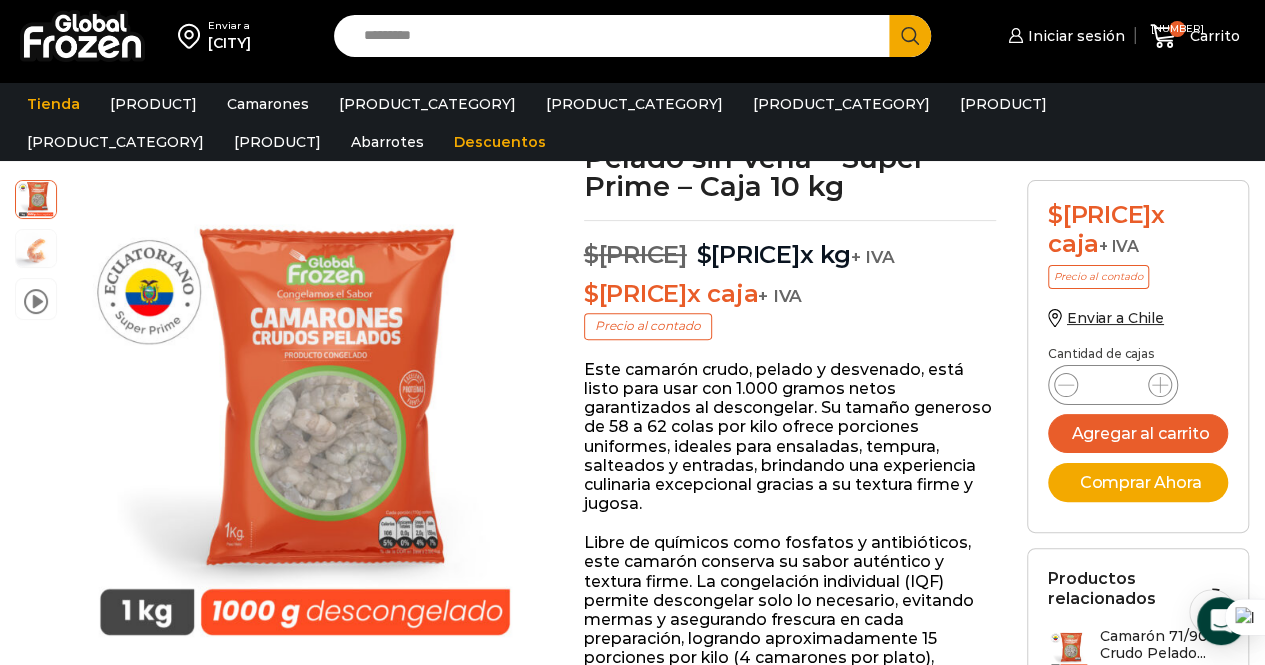 scroll, scrollTop: 201, scrollLeft: 0, axis: vertical 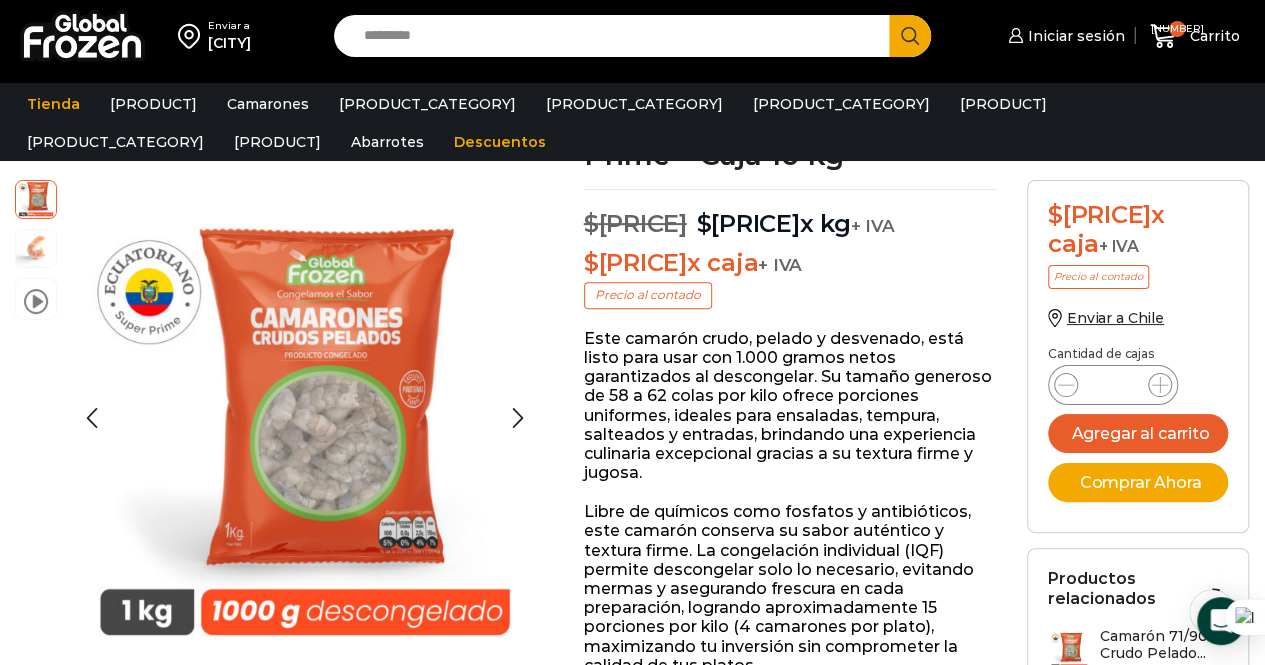 click at bounding box center (36, 198) 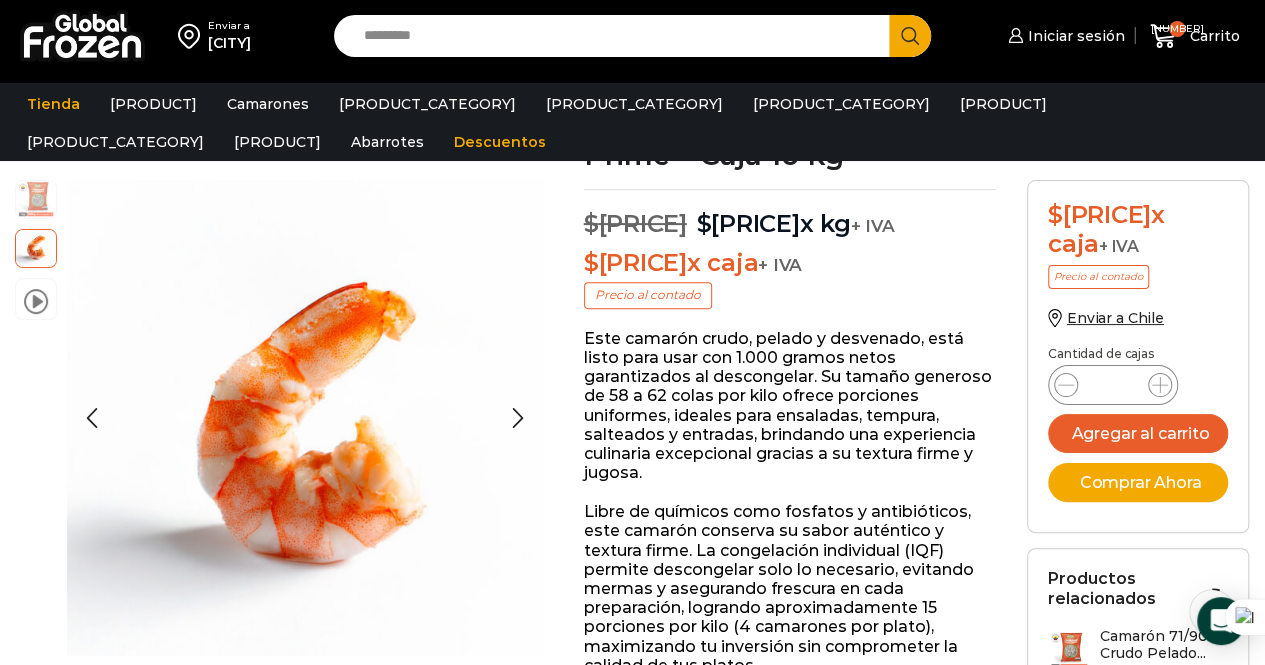 click at bounding box center [36, 198] 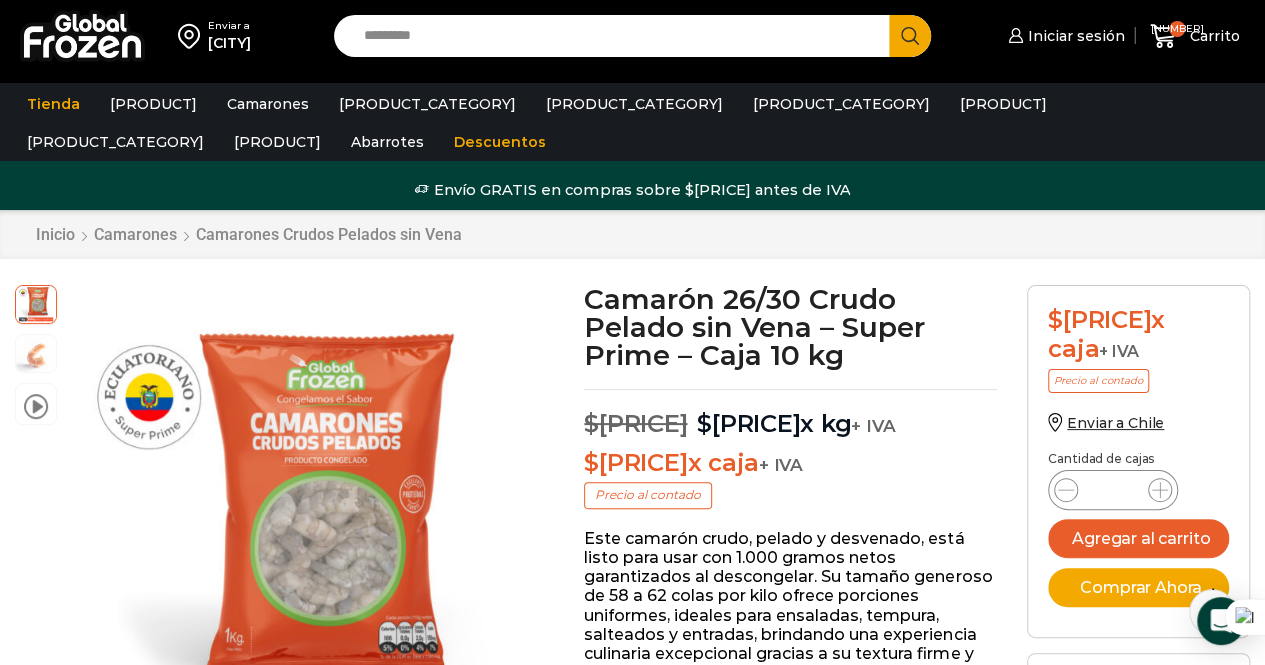 scroll, scrollTop: 0, scrollLeft: 0, axis: both 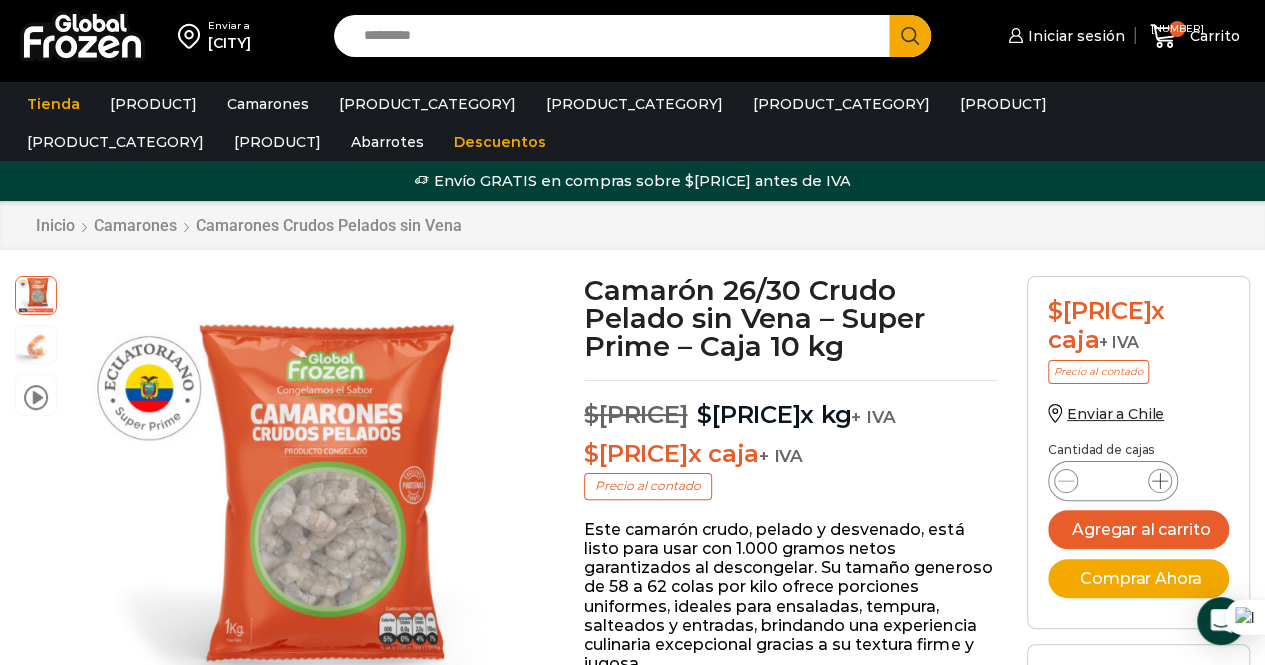 click at bounding box center [1160, 481] 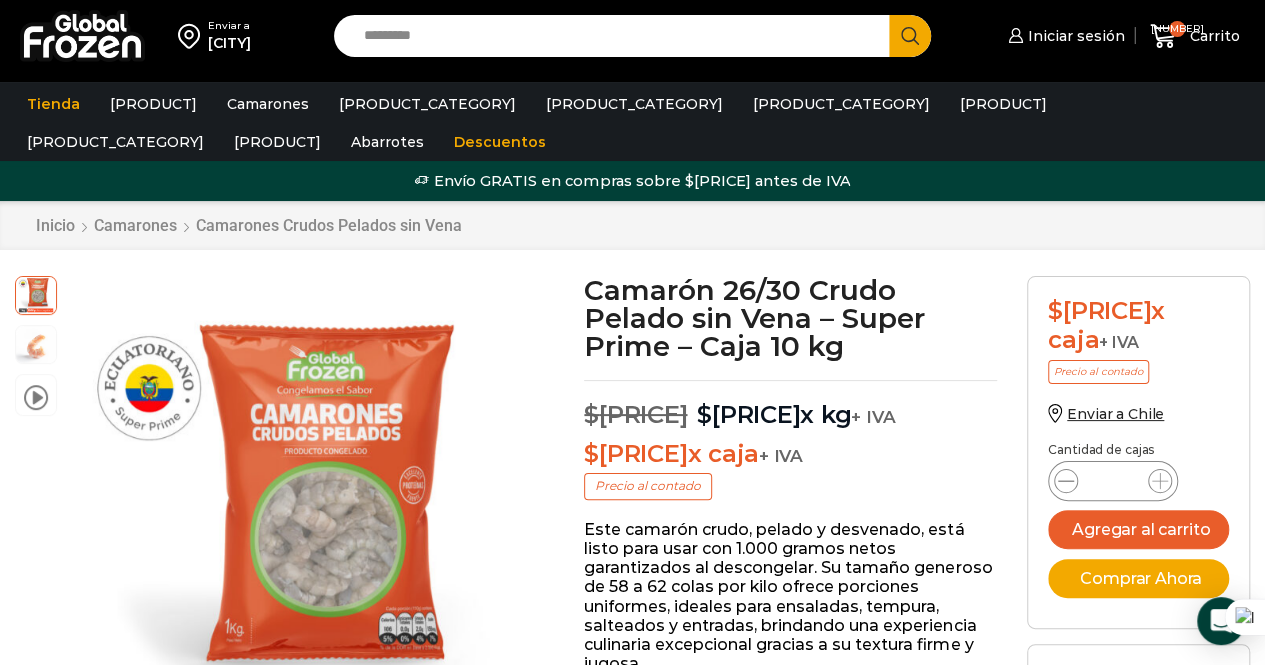 click at bounding box center (1066, 481) 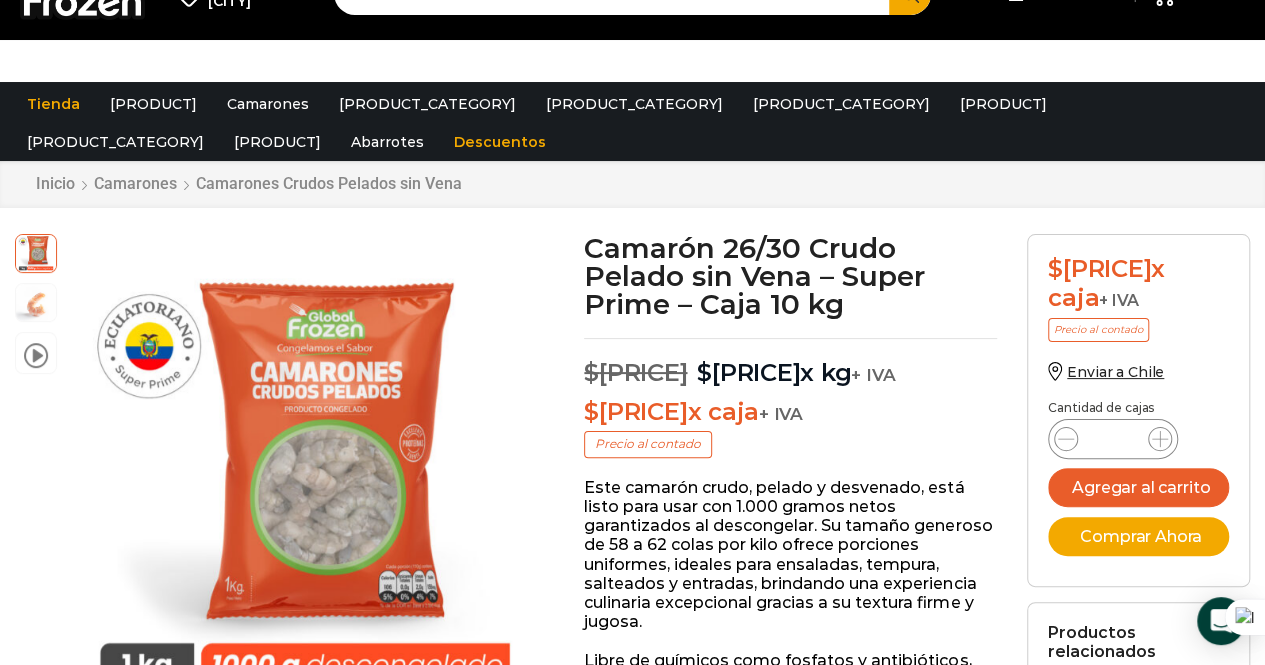 scroll, scrollTop: 0, scrollLeft: 0, axis: both 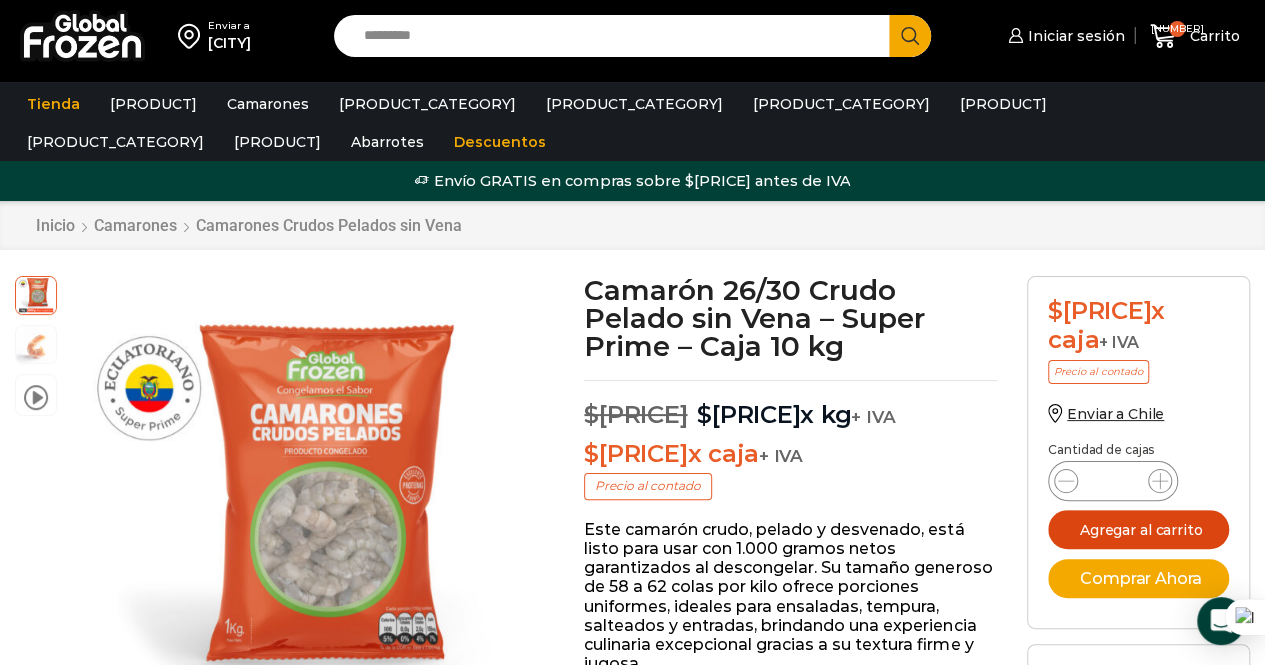 click on "Agregar al carrito" at bounding box center (1138, 529) 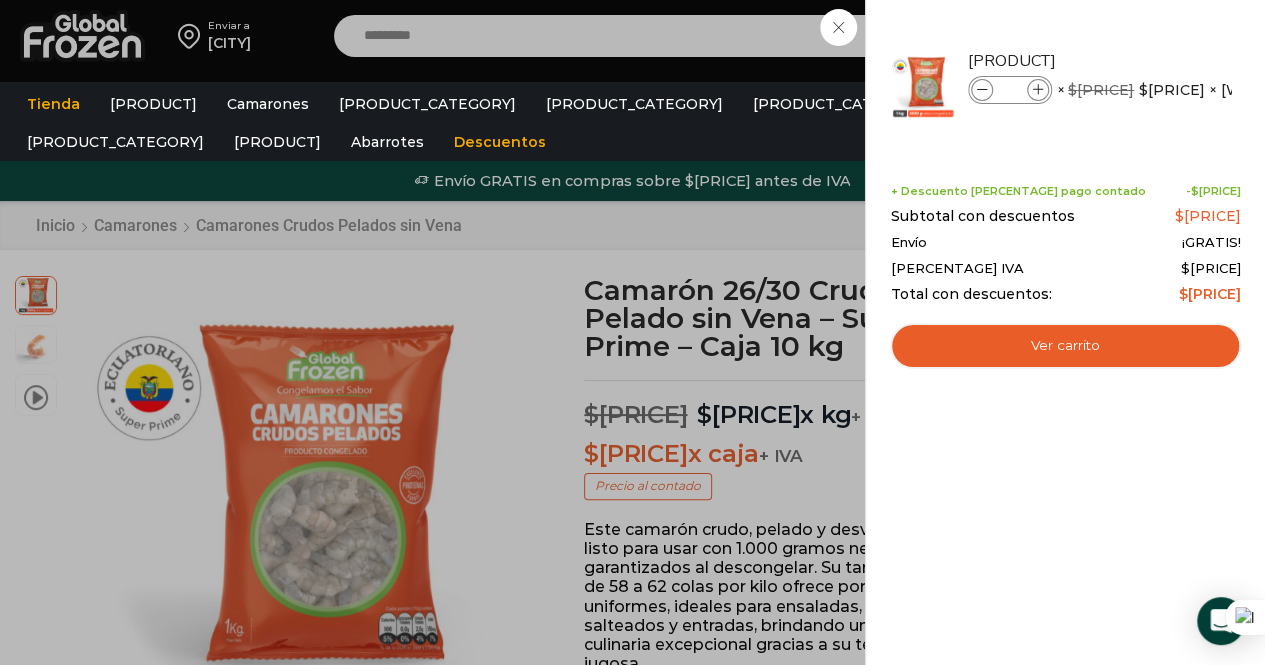type 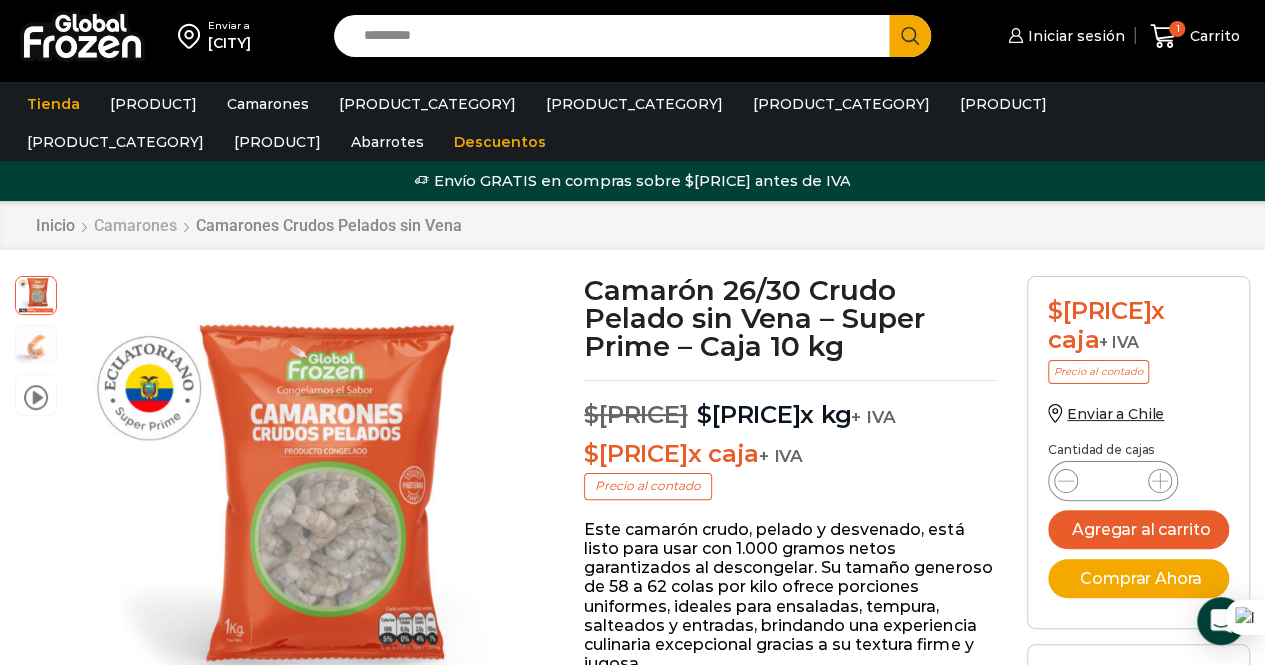 click on "Camarones" at bounding box center (135, 225) 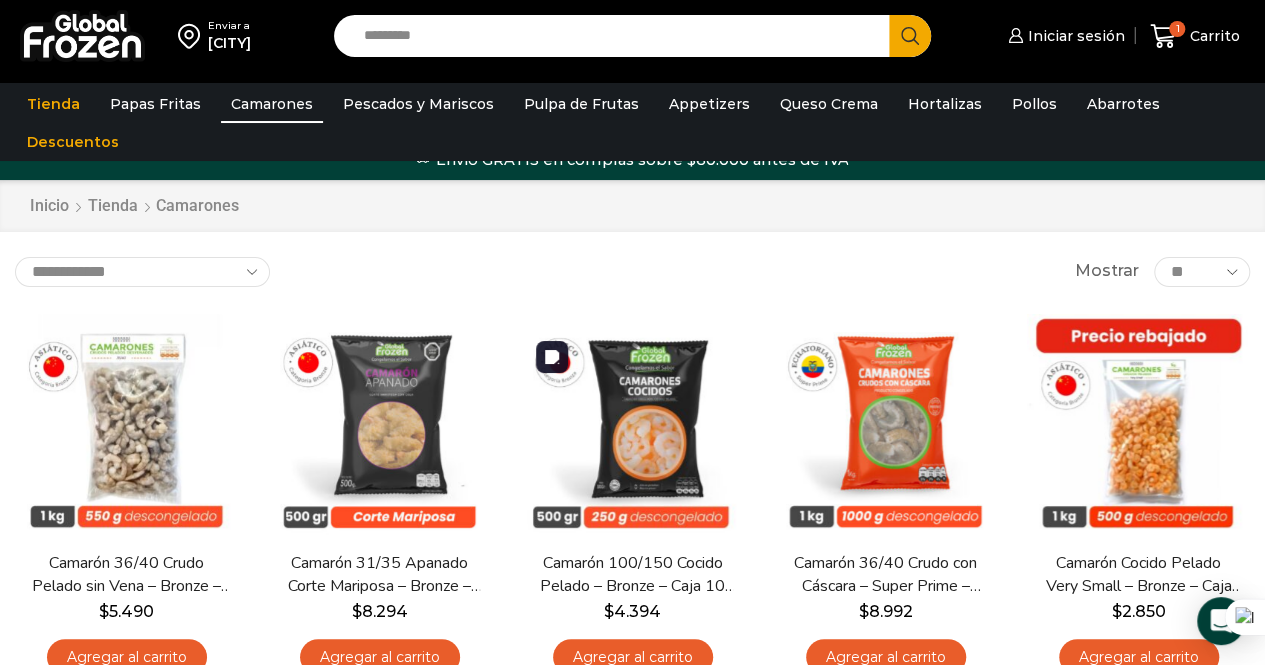 scroll, scrollTop: 0, scrollLeft: 0, axis: both 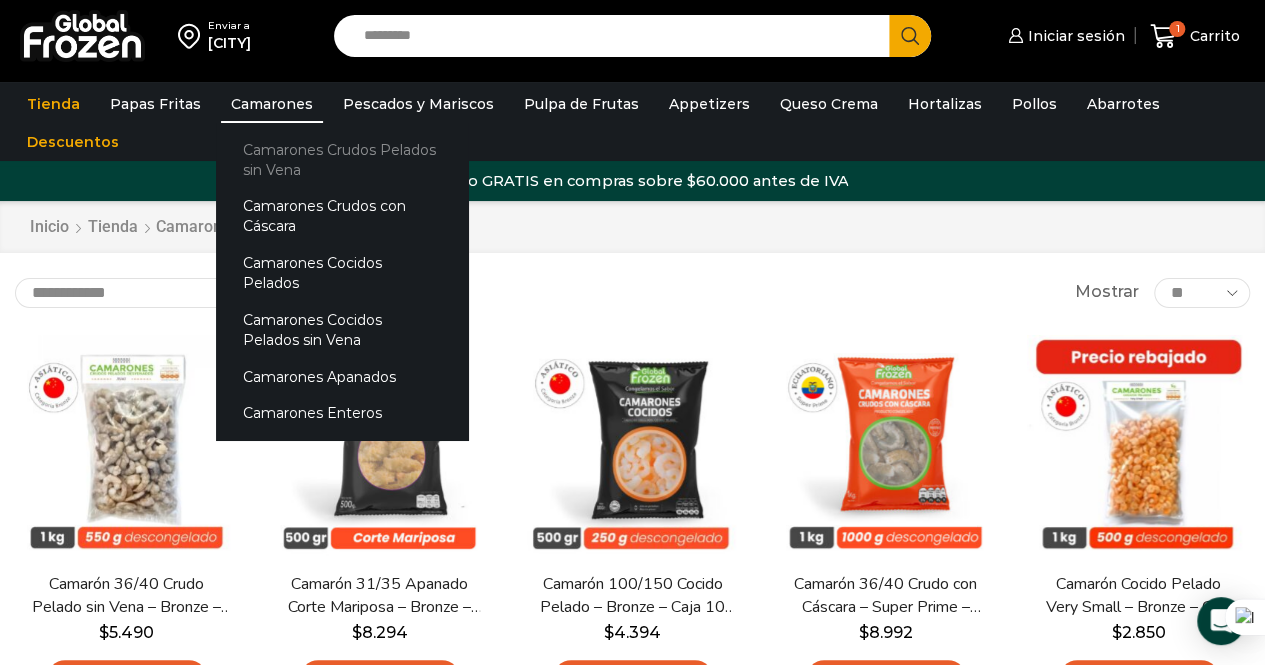 click on "Camarones Crudos Pelados sin Vena" at bounding box center (342, 159) 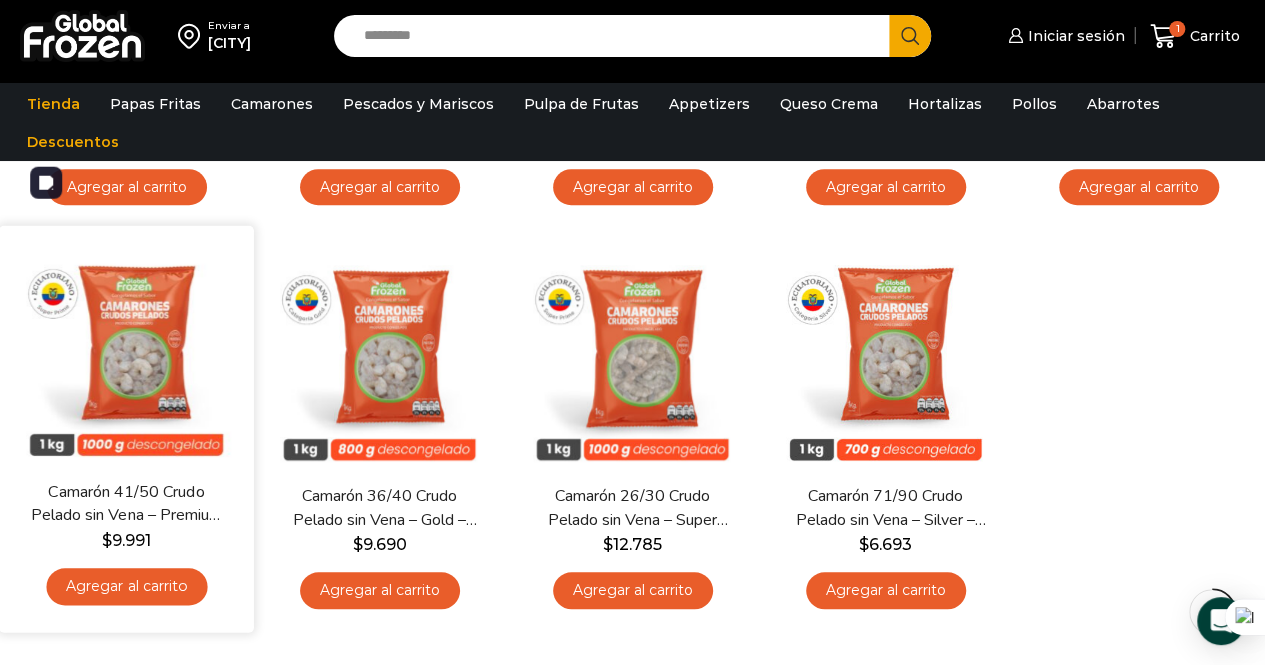 scroll, scrollTop: 600, scrollLeft: 0, axis: vertical 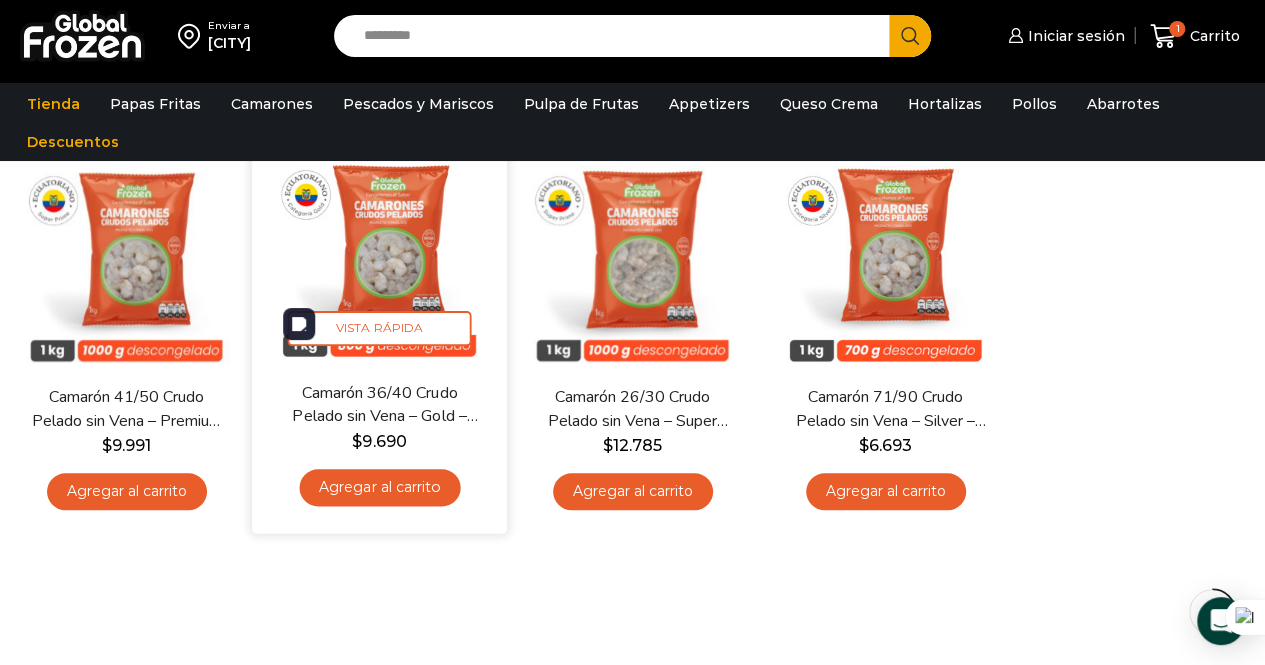 click at bounding box center [379, 254] 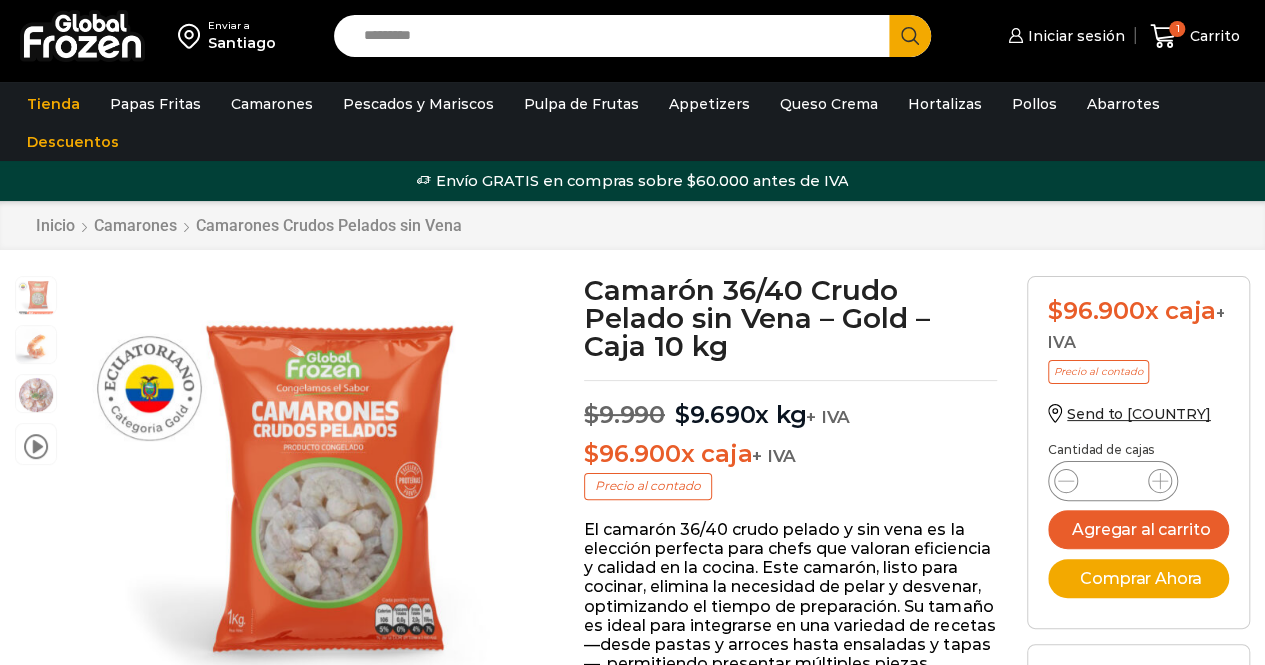 scroll, scrollTop: 1, scrollLeft: 0, axis: vertical 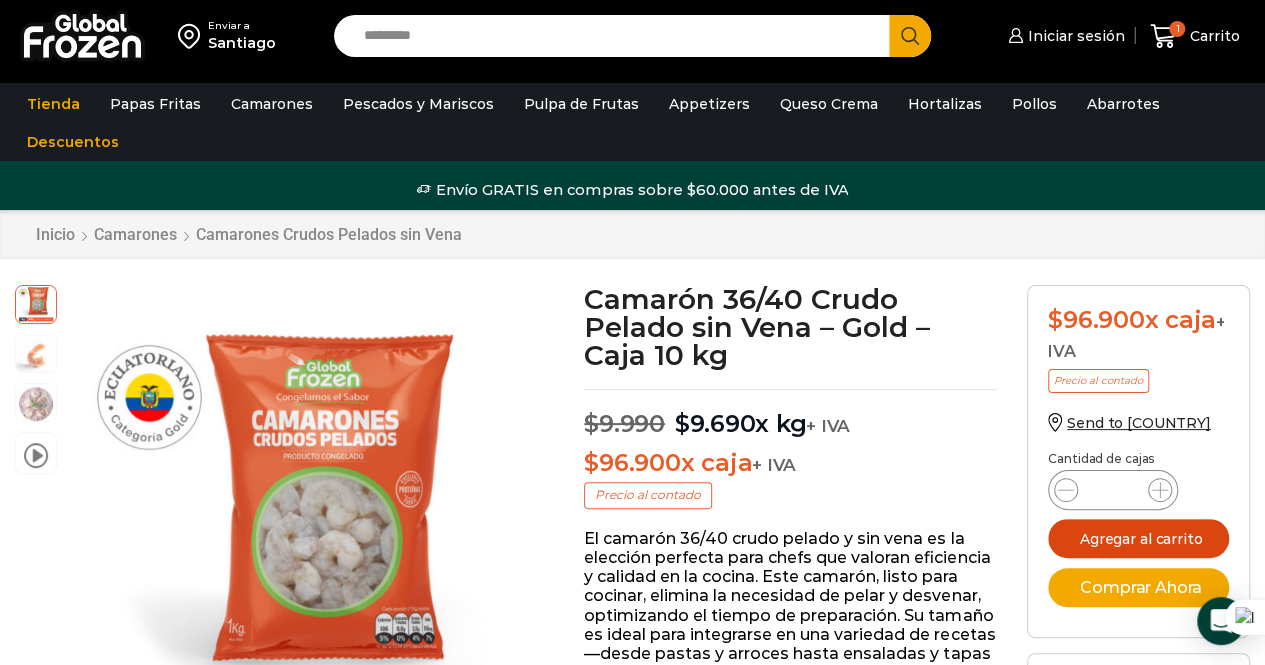 click on "Agregar al carrito" at bounding box center [1138, 538] 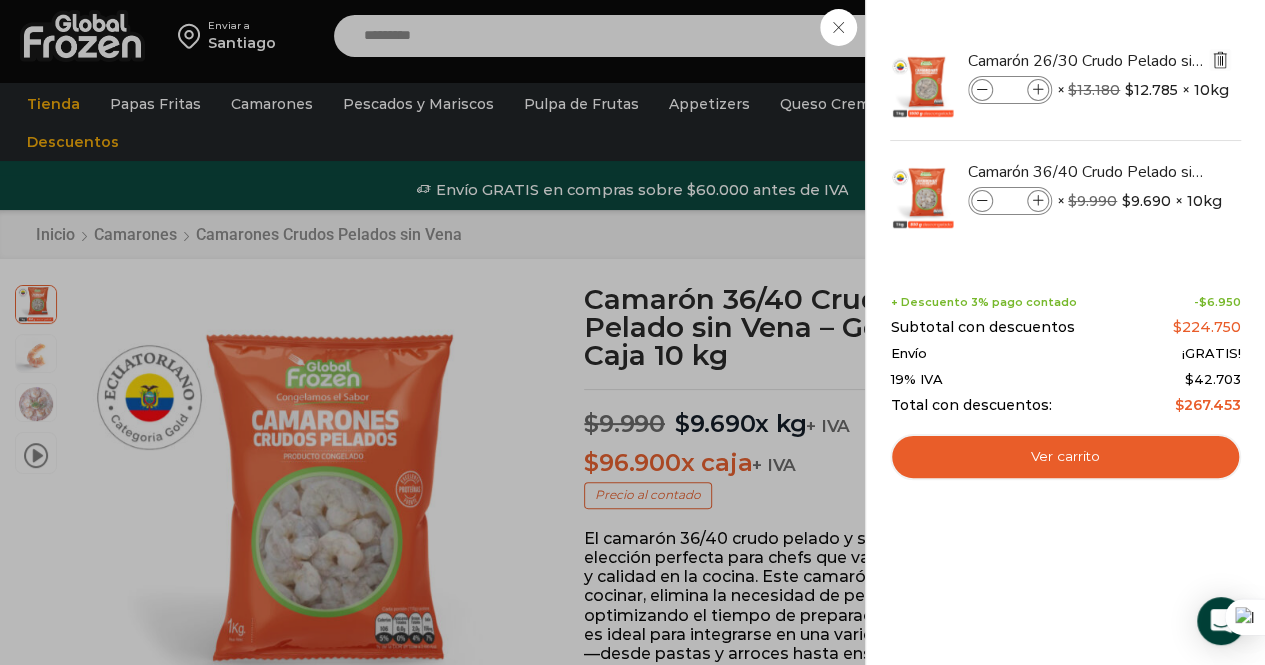 click at bounding box center [1220, 60] 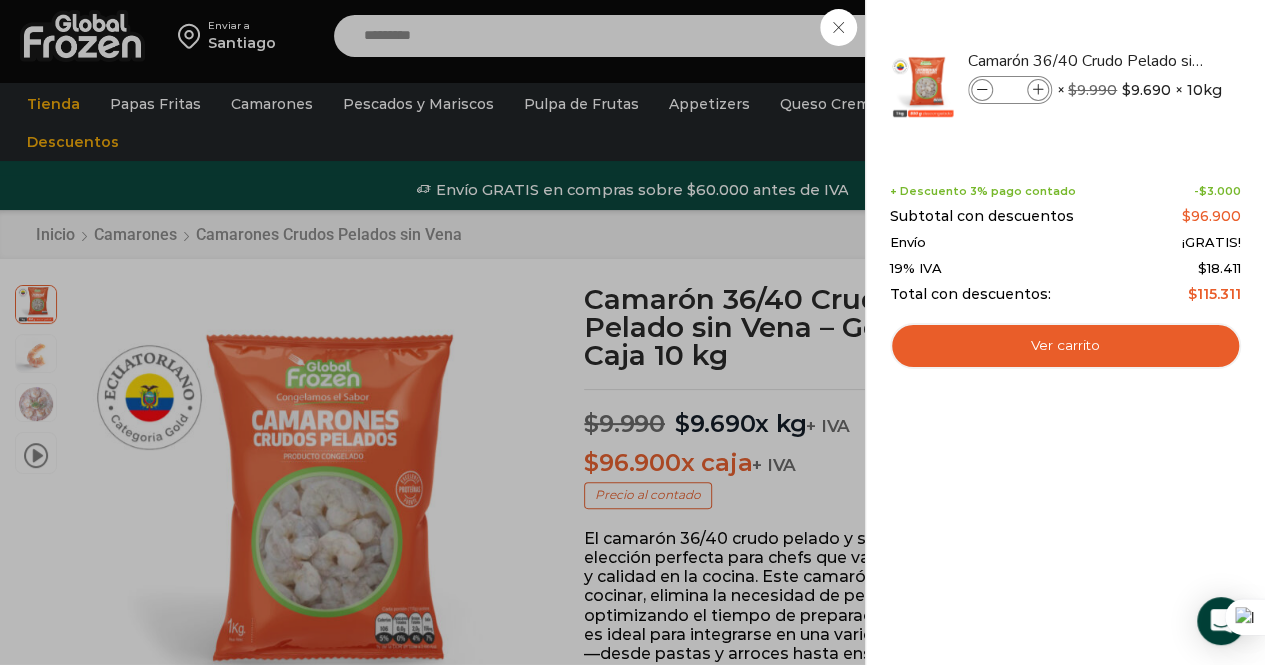 click on "1
Carrito
1
1
Shopping Cart
*" at bounding box center (1195, 36) 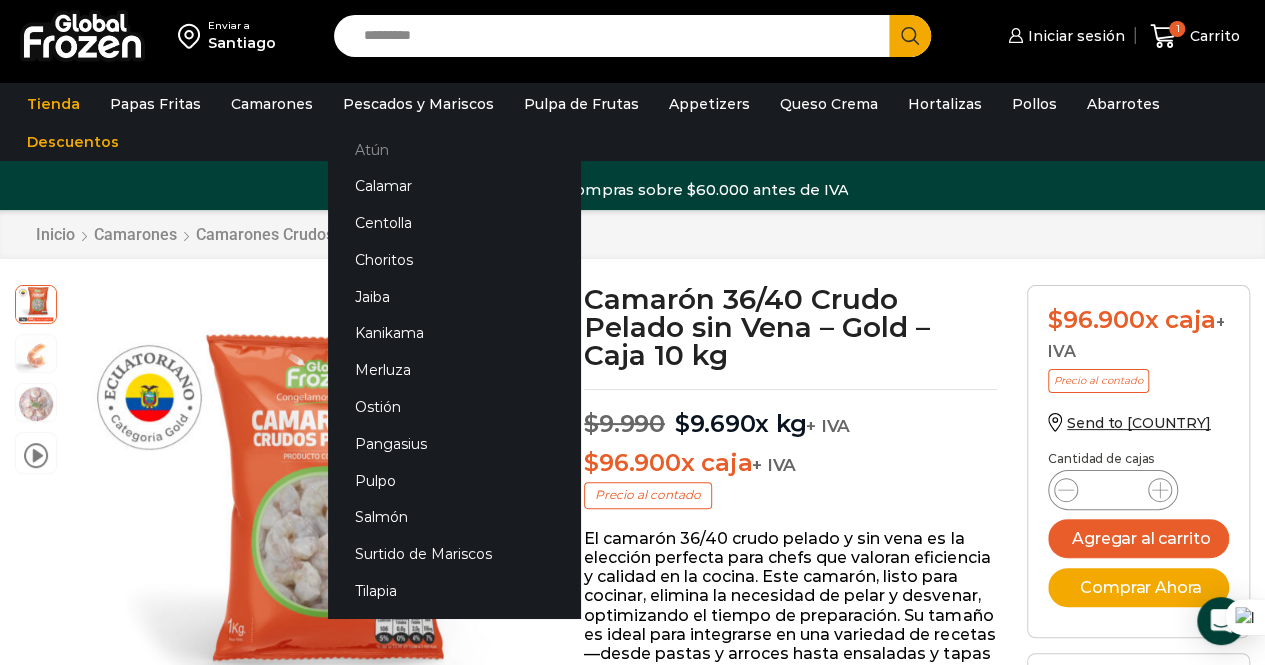 click on "Atún" at bounding box center [454, 149] 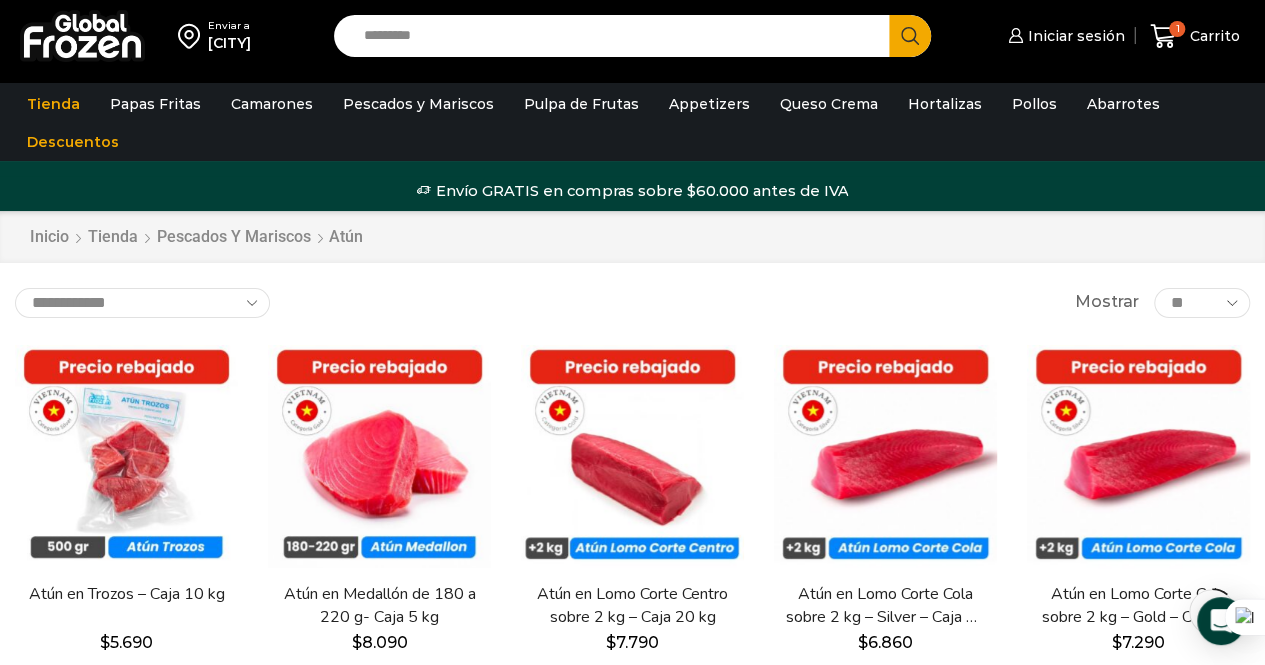 scroll, scrollTop: 200, scrollLeft: 0, axis: vertical 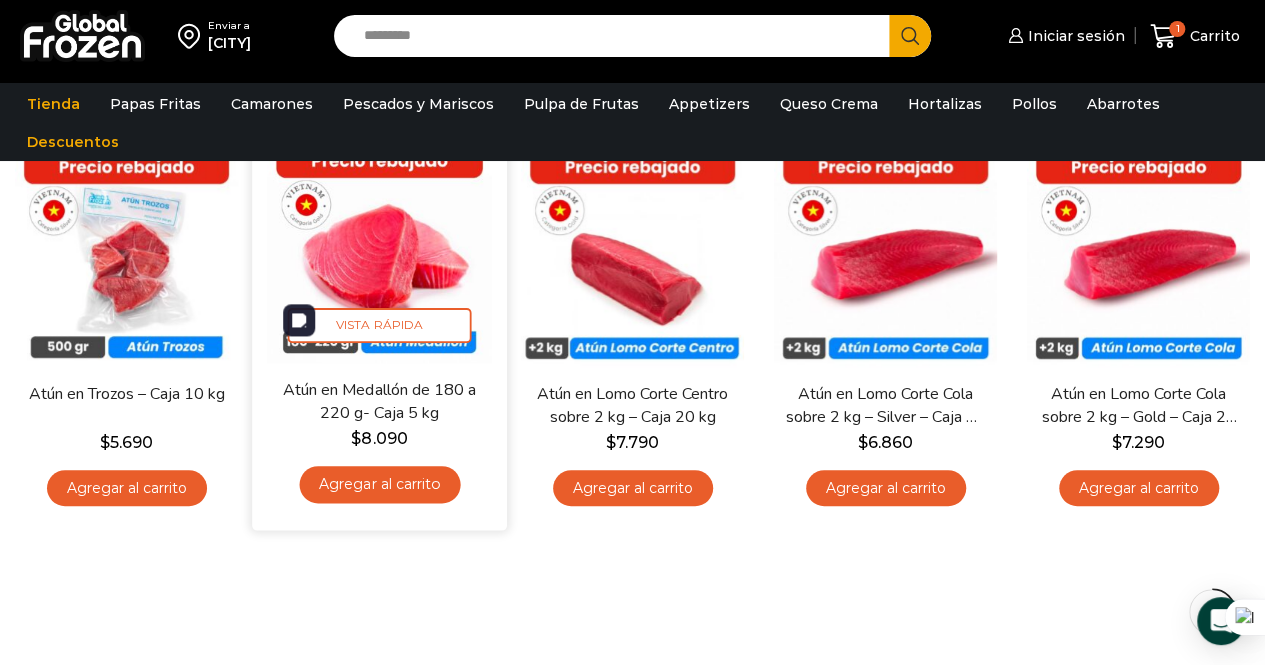 click at bounding box center (379, 250) 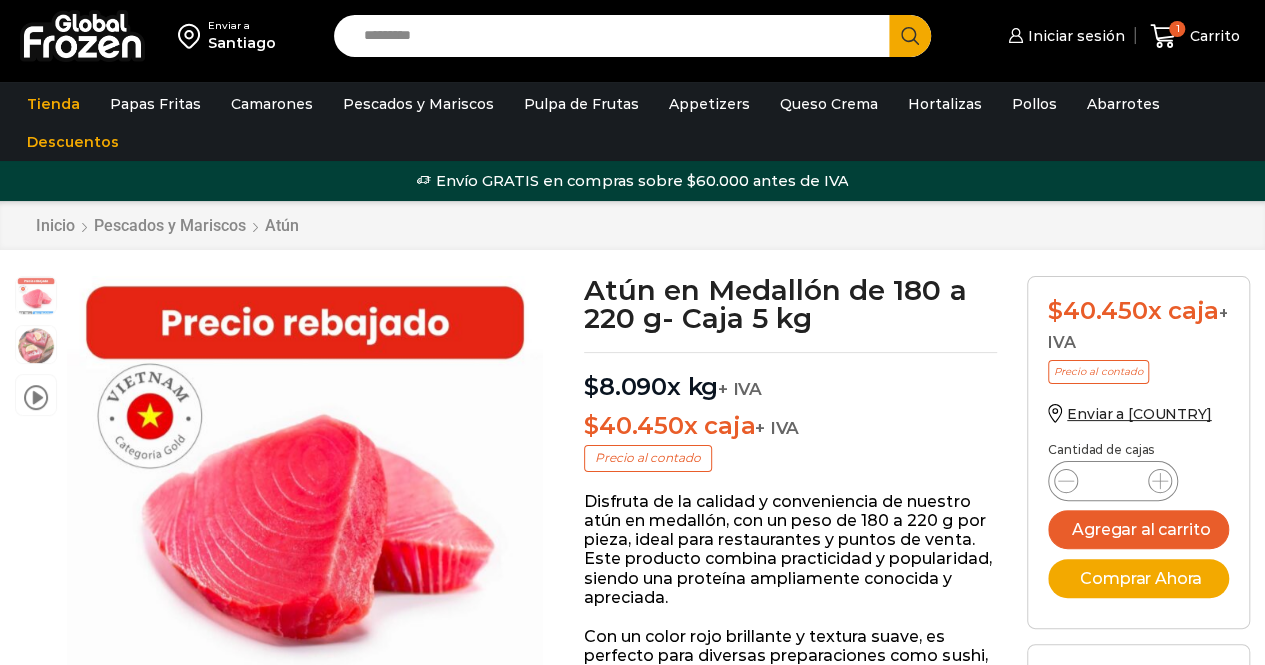 scroll, scrollTop: 1, scrollLeft: 0, axis: vertical 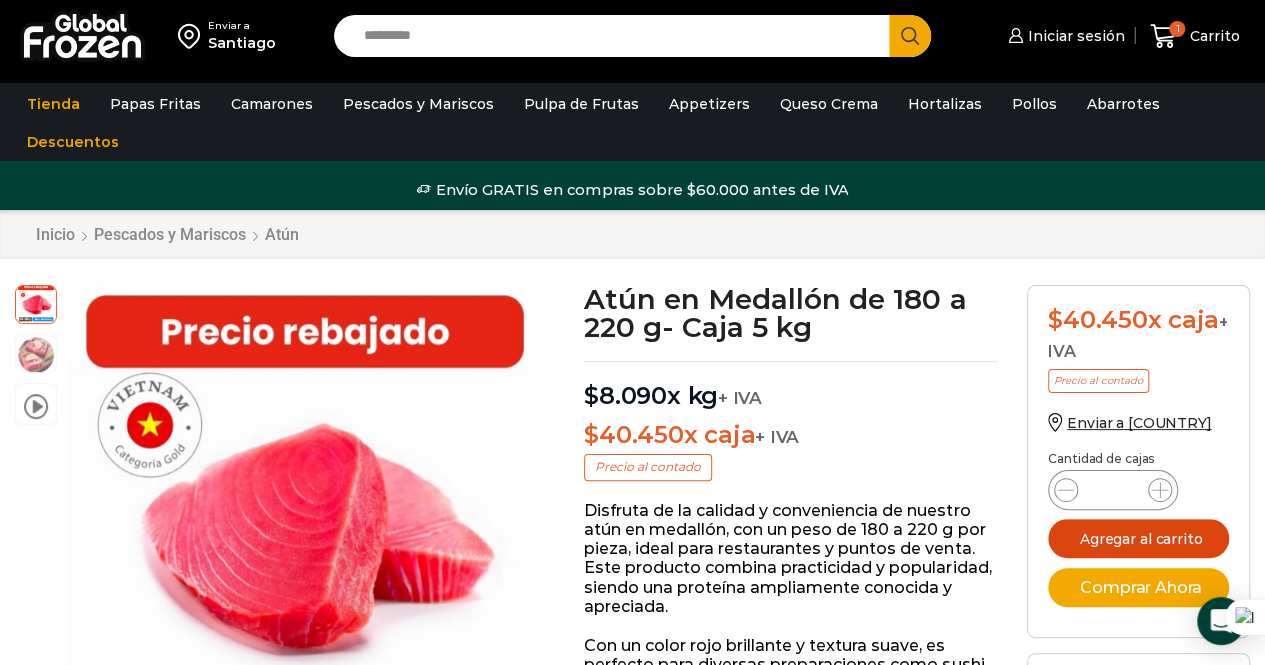 click on "Agregar al carrito" at bounding box center [1138, 538] 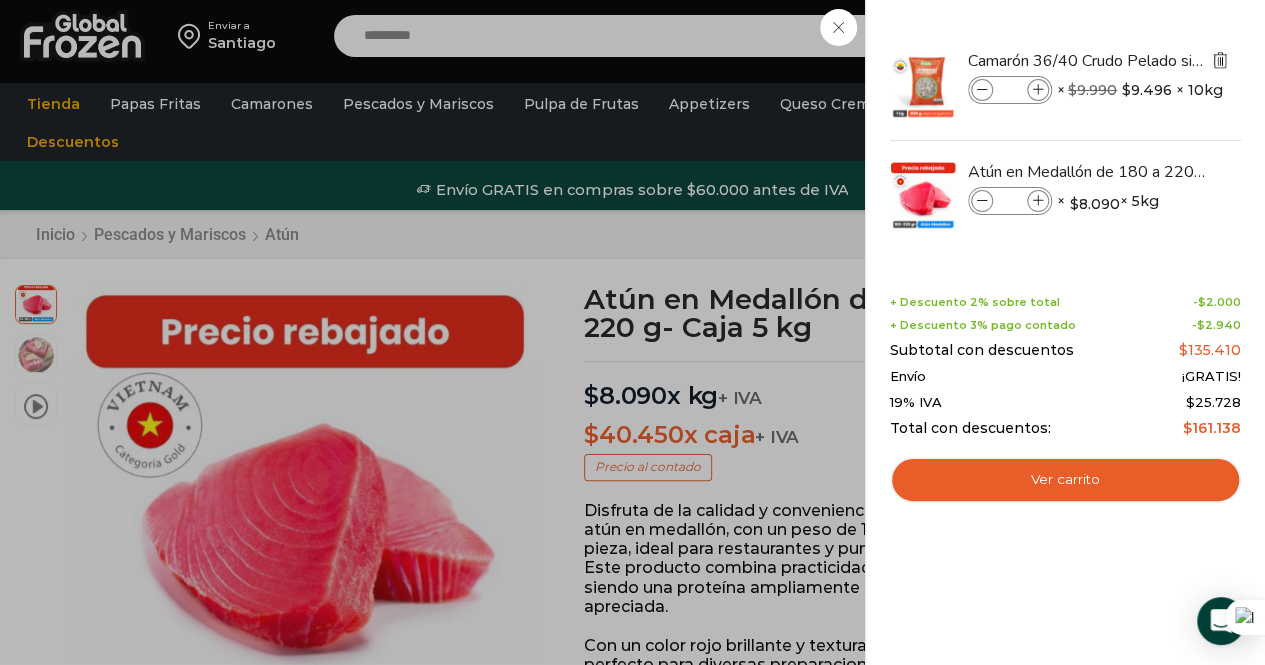 click at bounding box center (1220, 60) 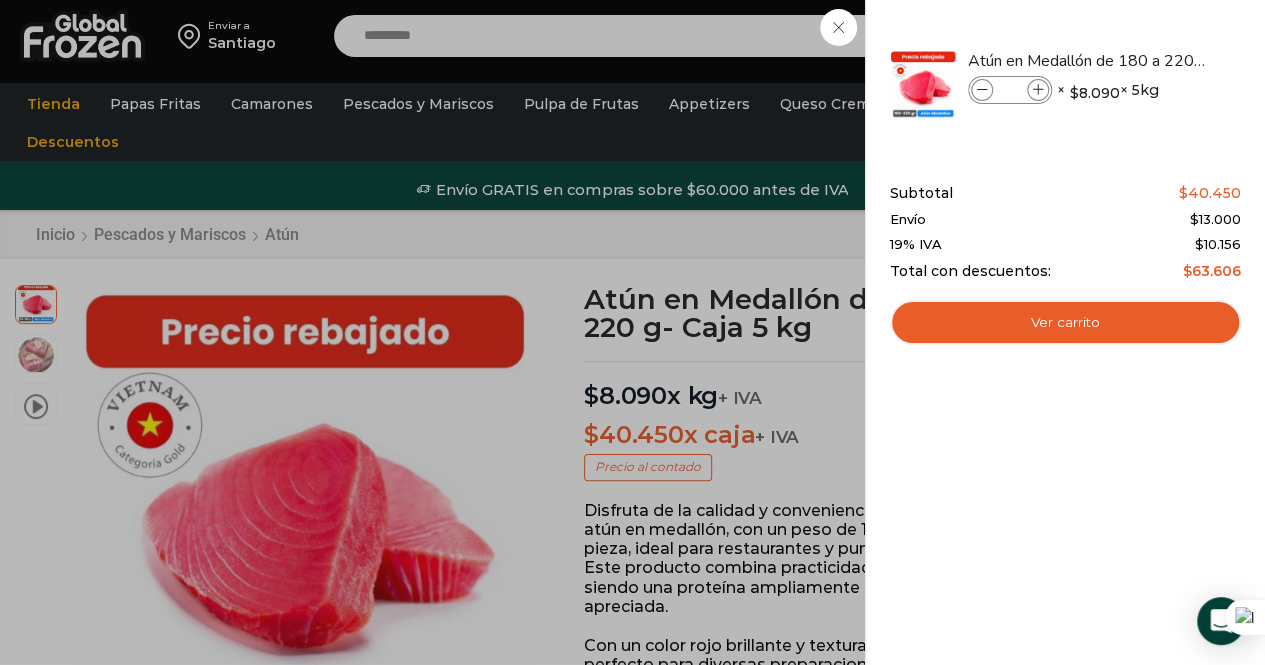 click on "1
Carrito
1
1
Shopping Cart
*" at bounding box center [1195, 36] 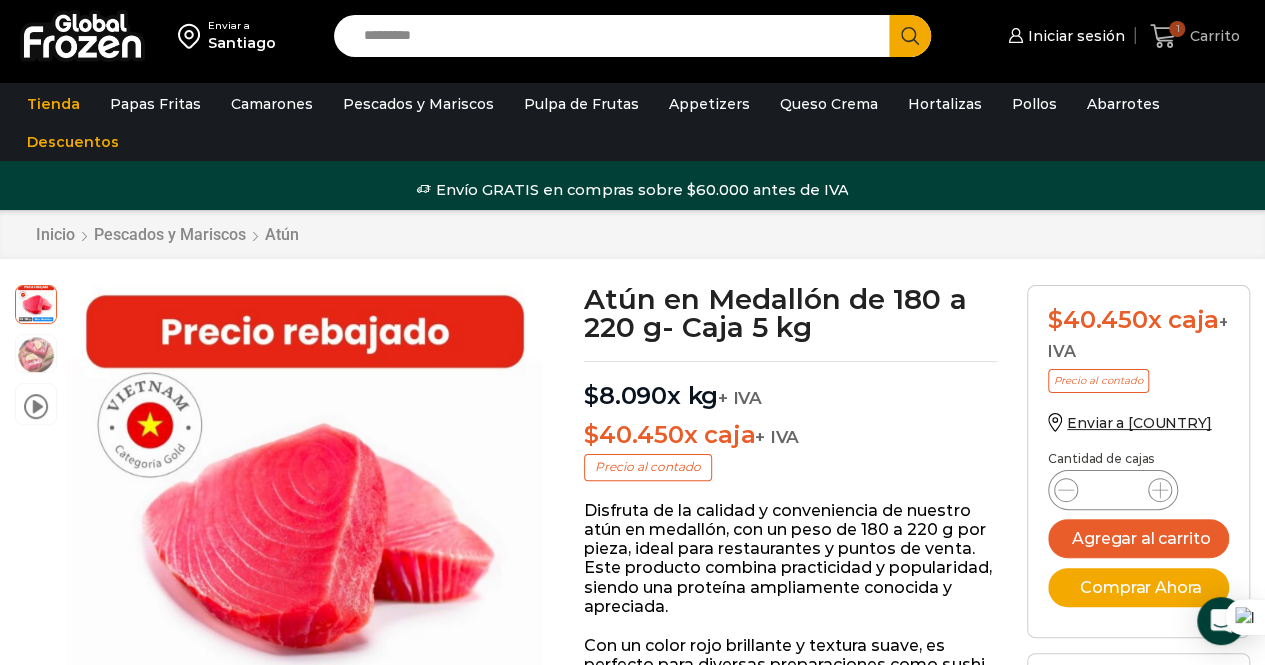 click on "1
Carrito" at bounding box center [1195, 36] 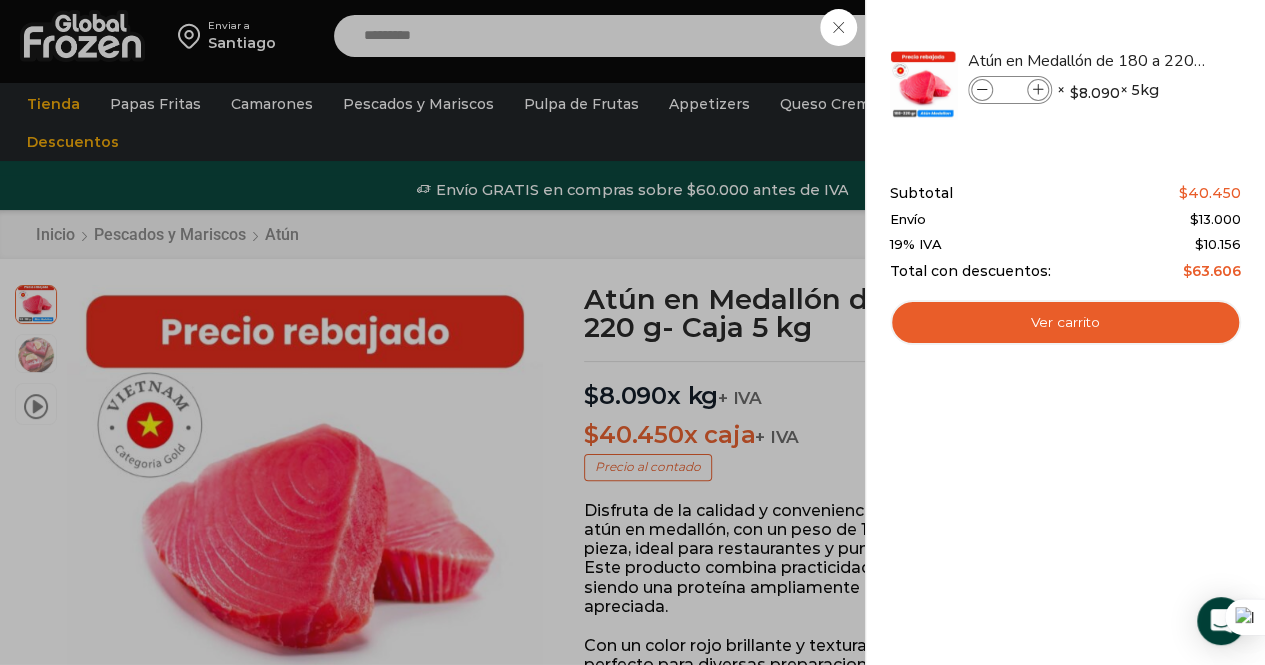 click on "1
Carrito
1
1
Shopping Cart
*" at bounding box center [1195, 36] 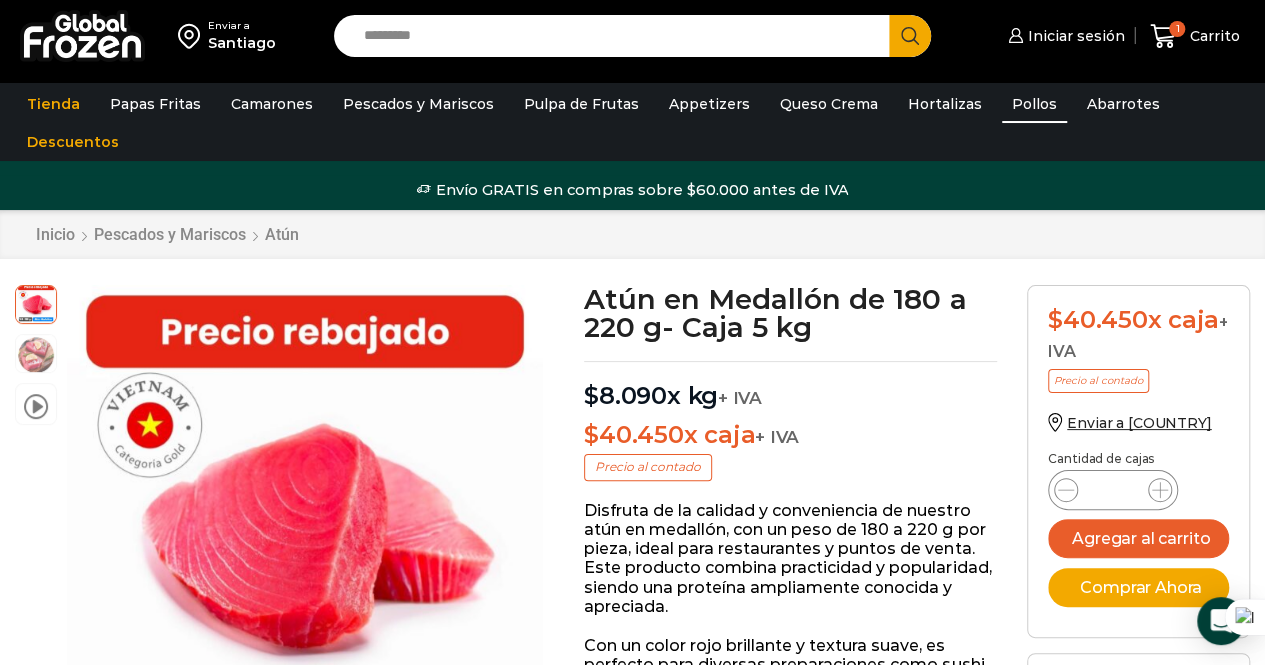 click on "Pollos" at bounding box center [1034, 104] 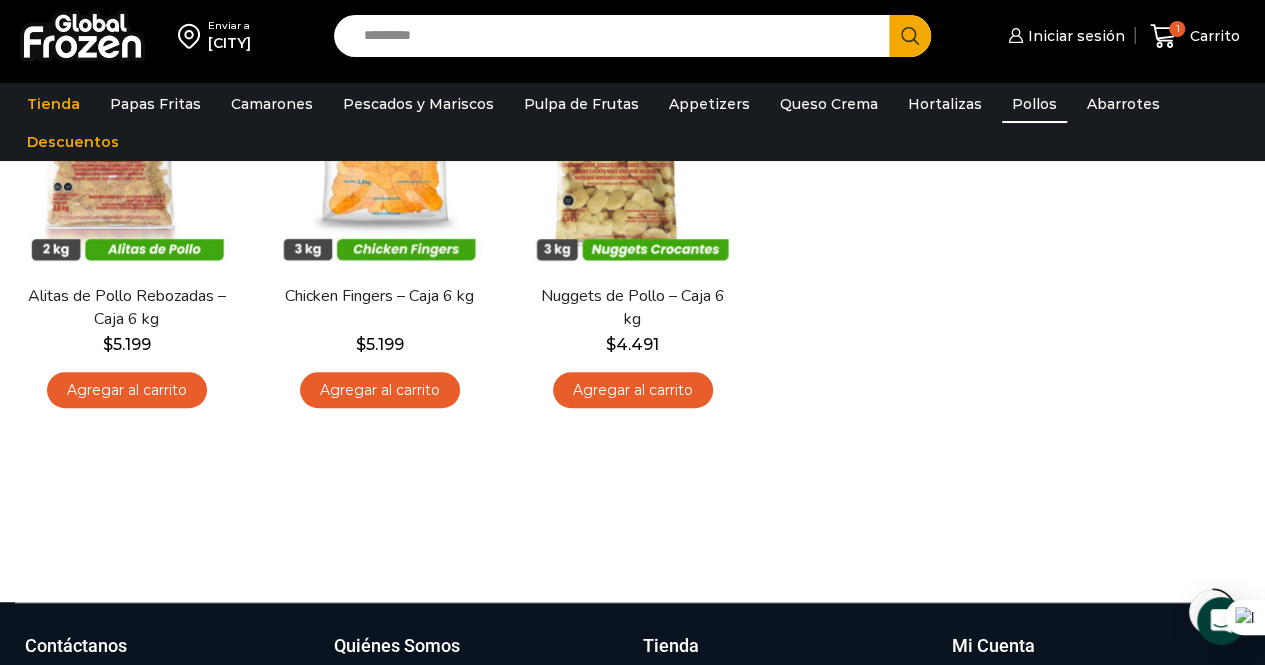 scroll, scrollTop: 0, scrollLeft: 0, axis: both 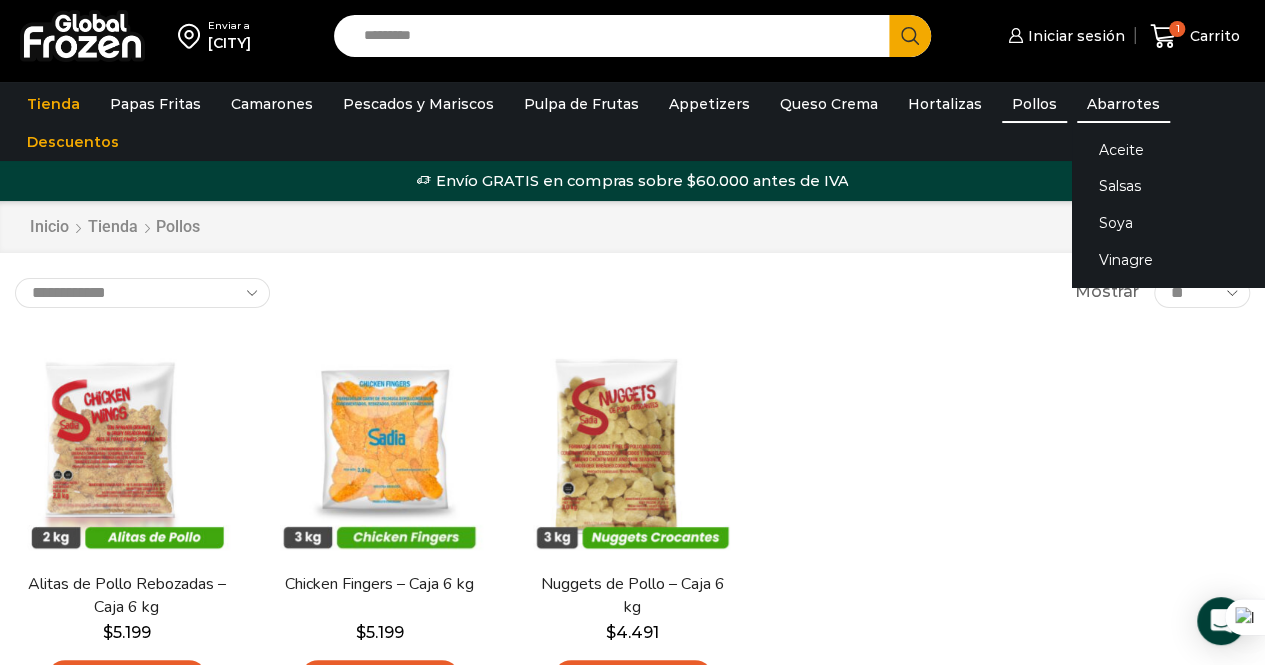 click on "Abarrotes" at bounding box center (1123, 104) 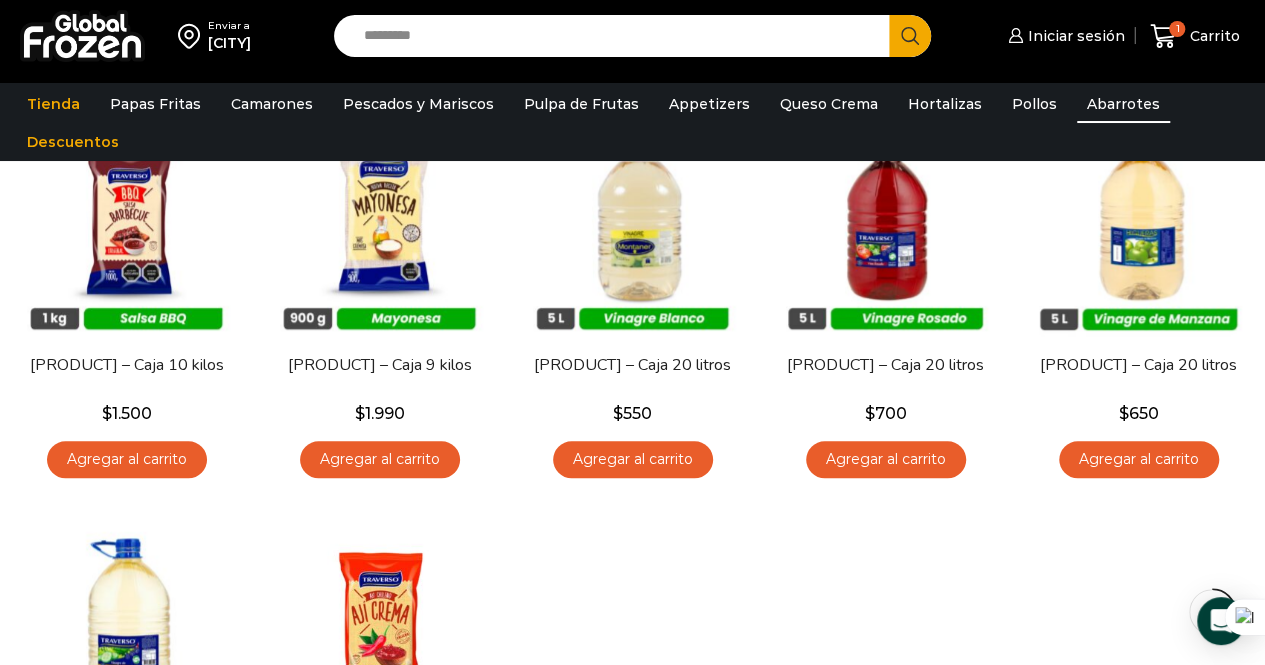 scroll, scrollTop: 600, scrollLeft: 0, axis: vertical 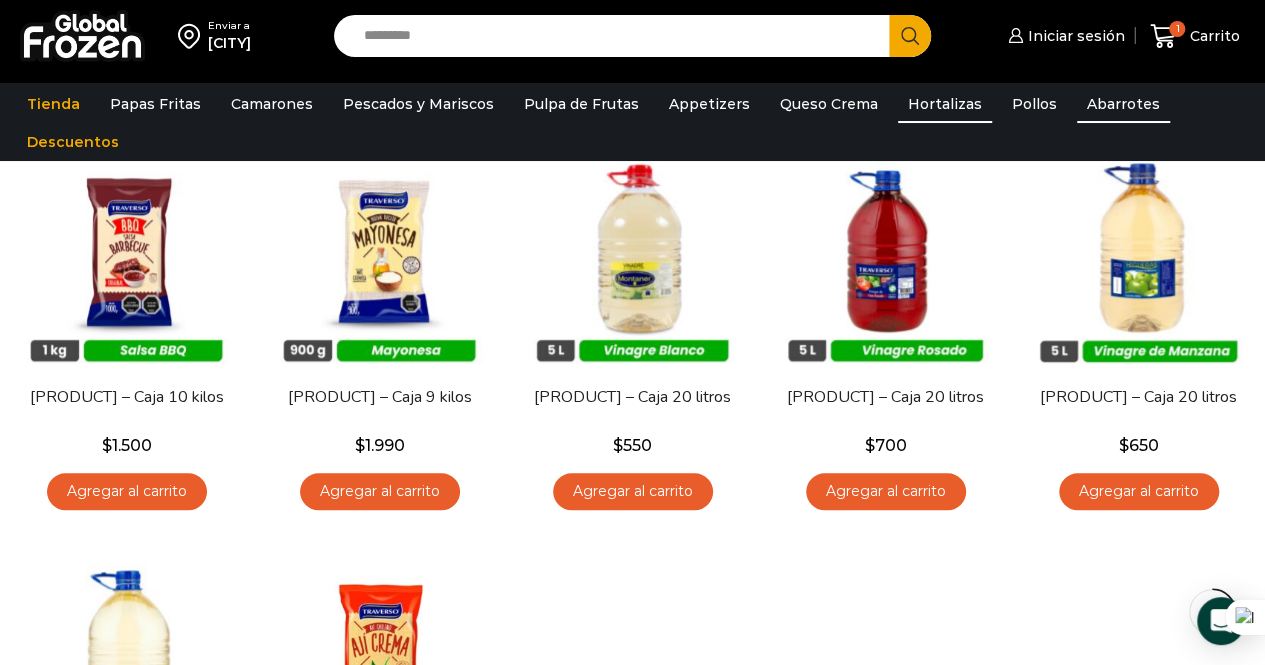 click on "Hortalizas" at bounding box center [945, 104] 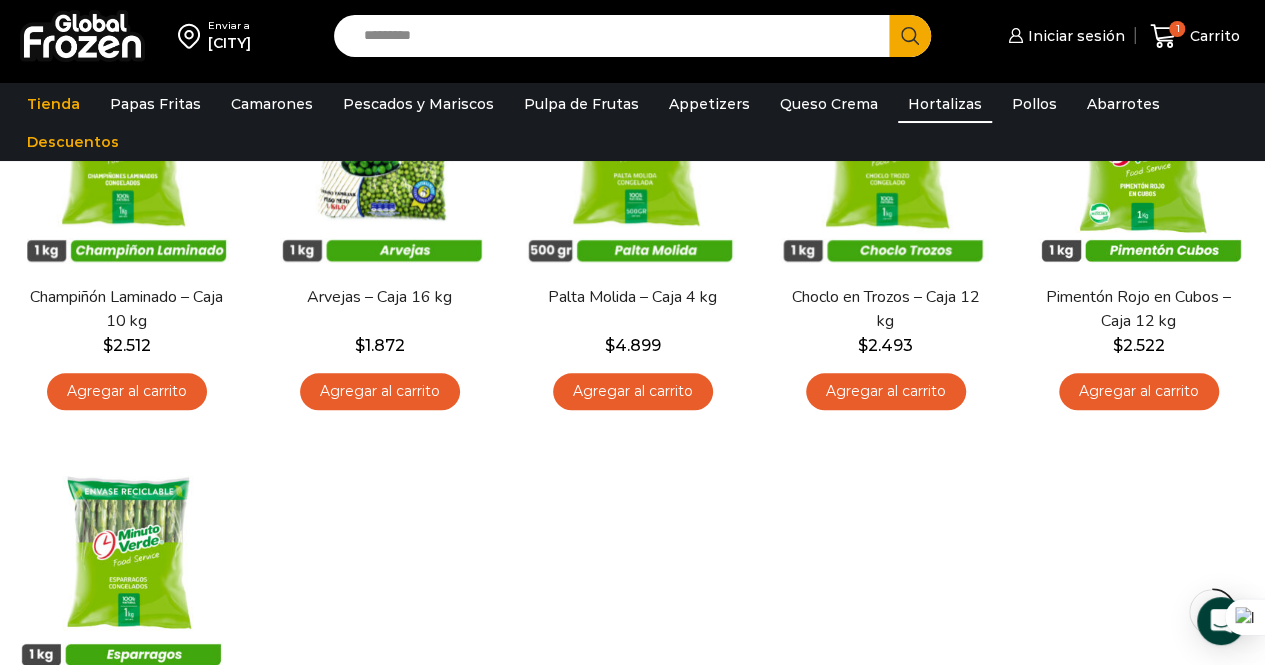 scroll, scrollTop: 100, scrollLeft: 0, axis: vertical 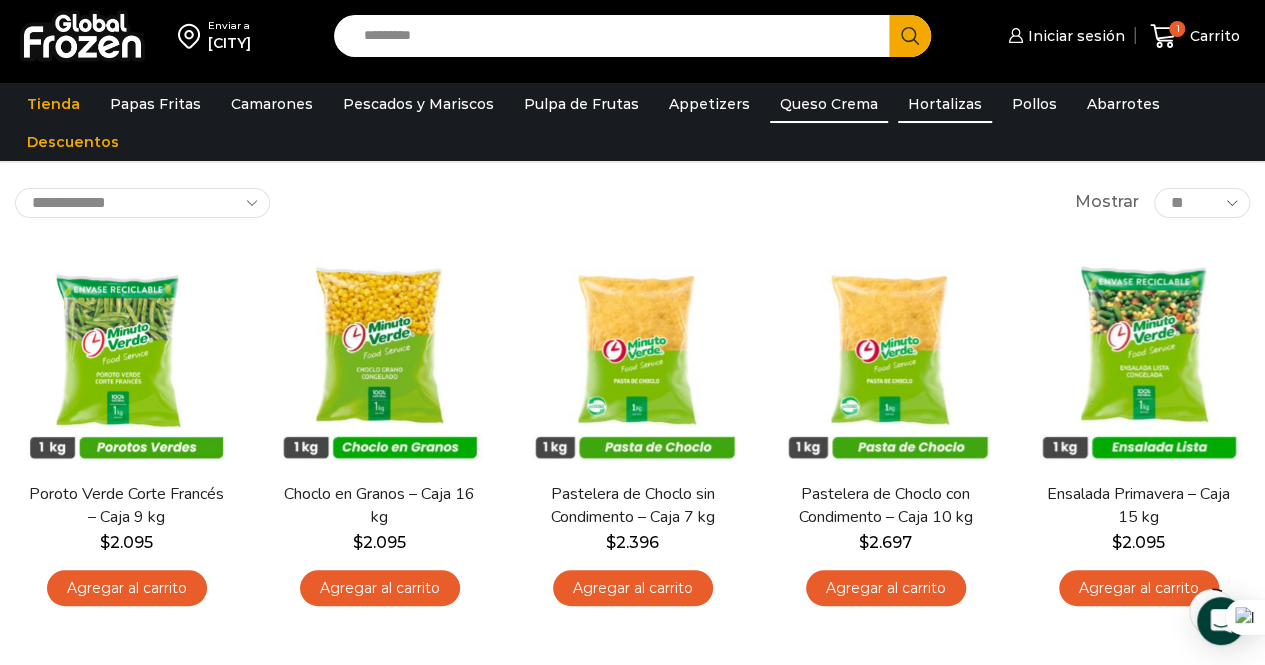 click on "Queso Crema" at bounding box center [829, 104] 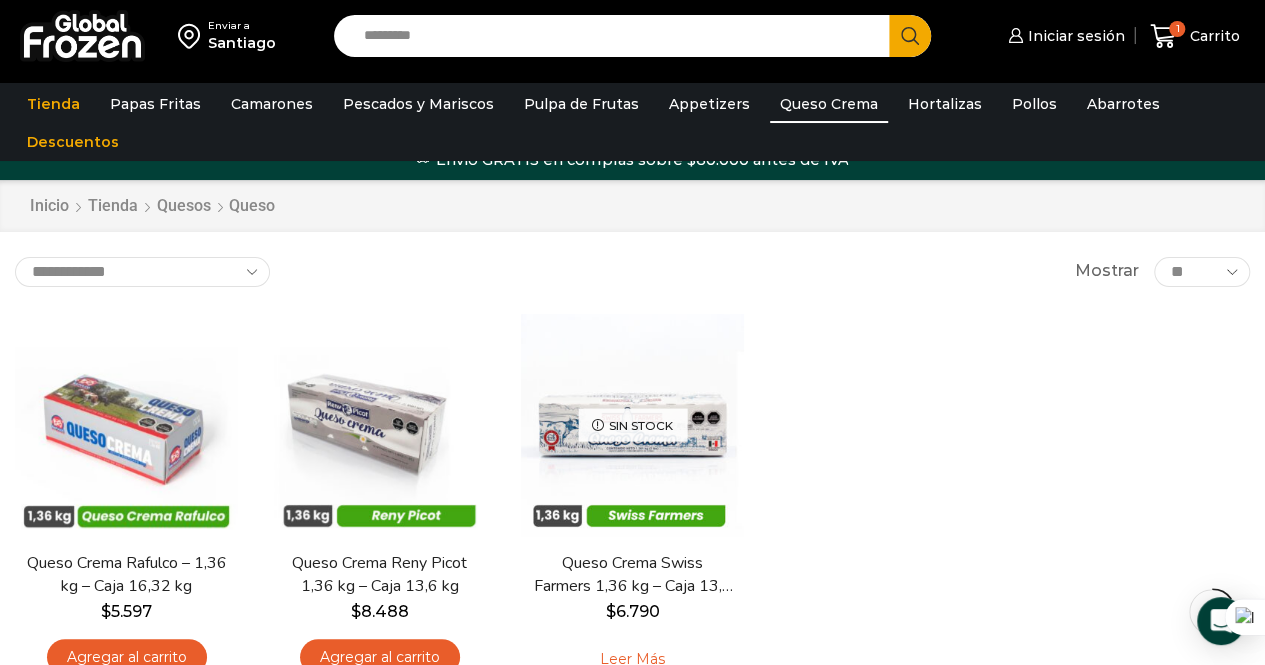 scroll, scrollTop: 0, scrollLeft: 0, axis: both 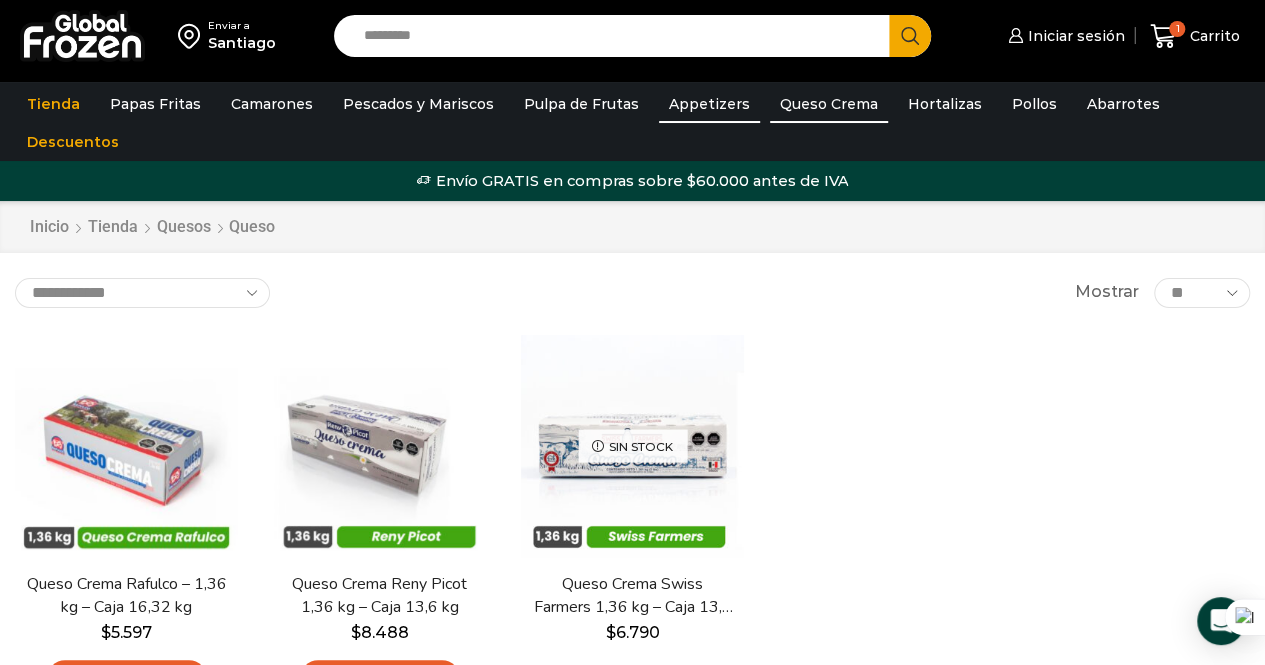 click on "Appetizers" at bounding box center (709, 104) 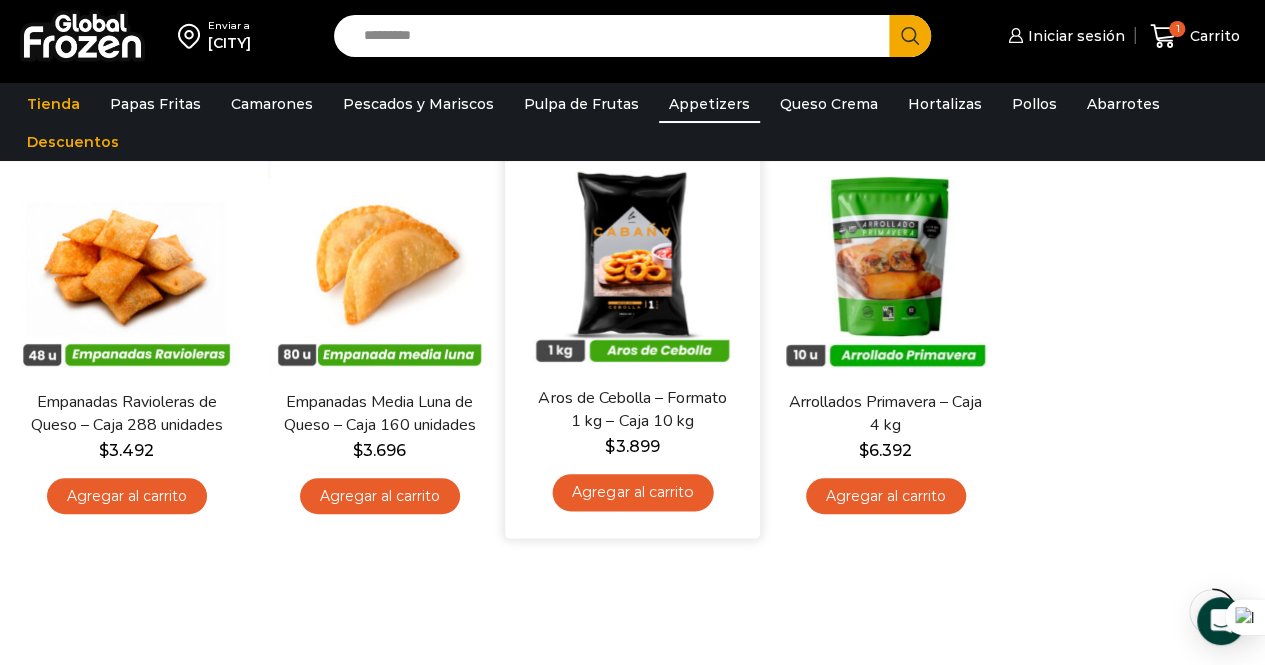 scroll, scrollTop: 200, scrollLeft: 0, axis: vertical 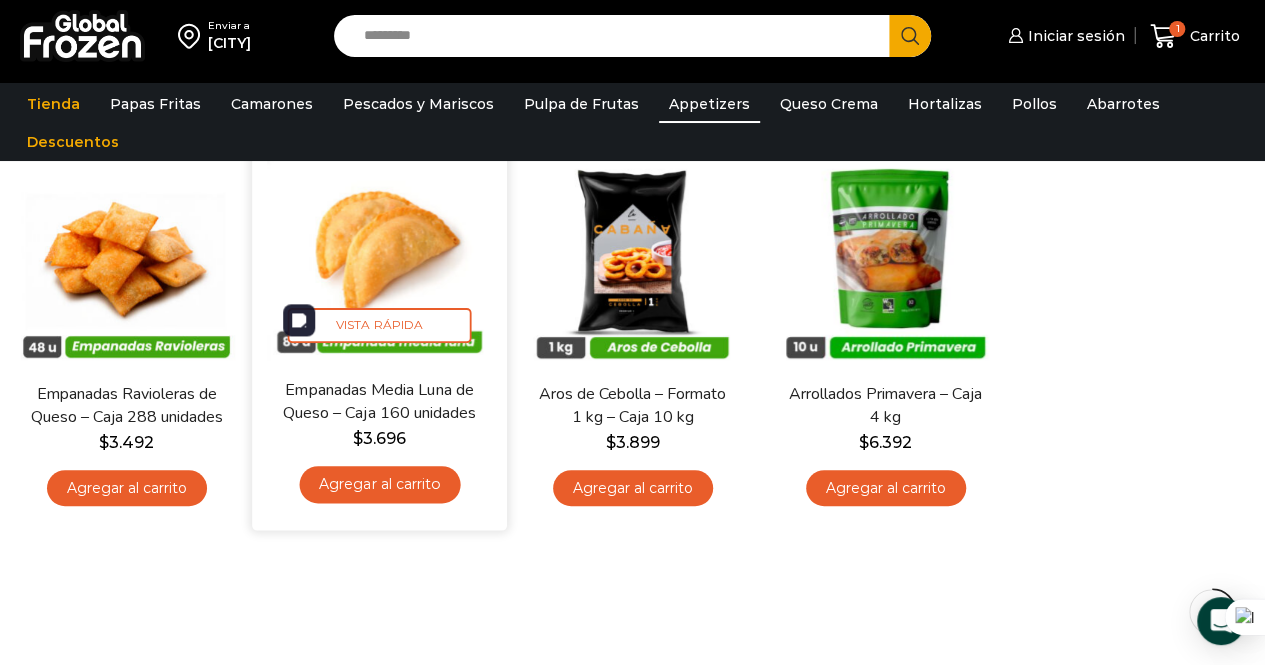 click at bounding box center [379, 250] 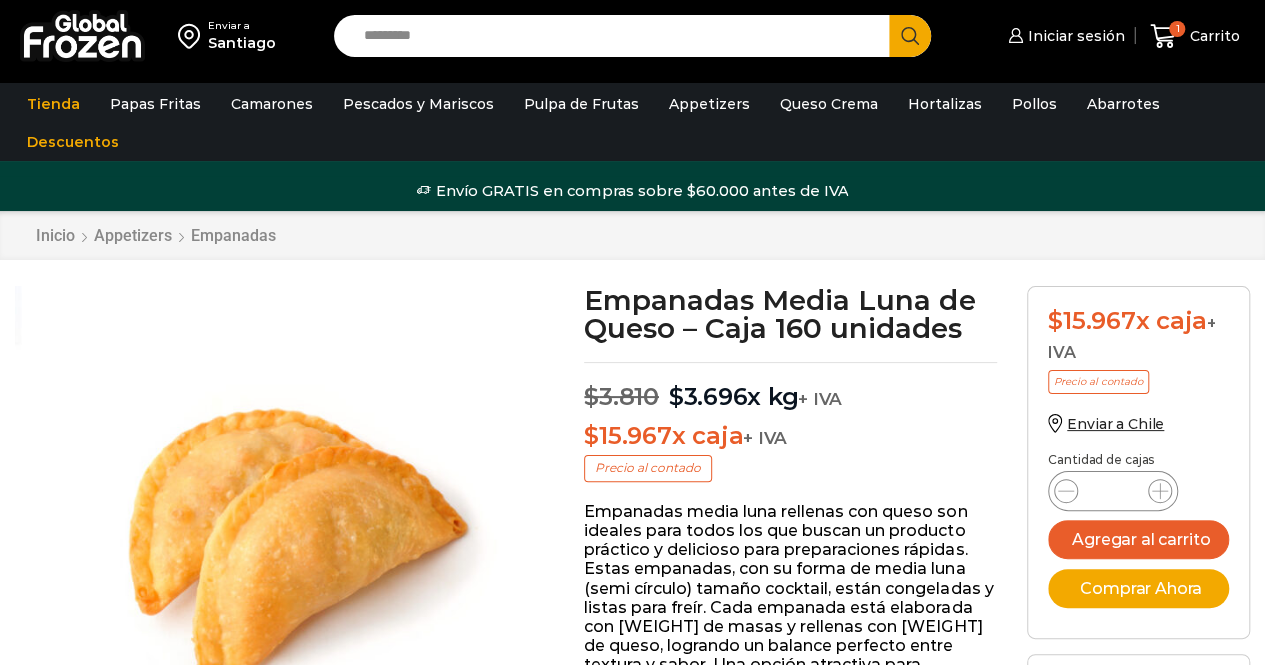 scroll, scrollTop: 1, scrollLeft: 0, axis: vertical 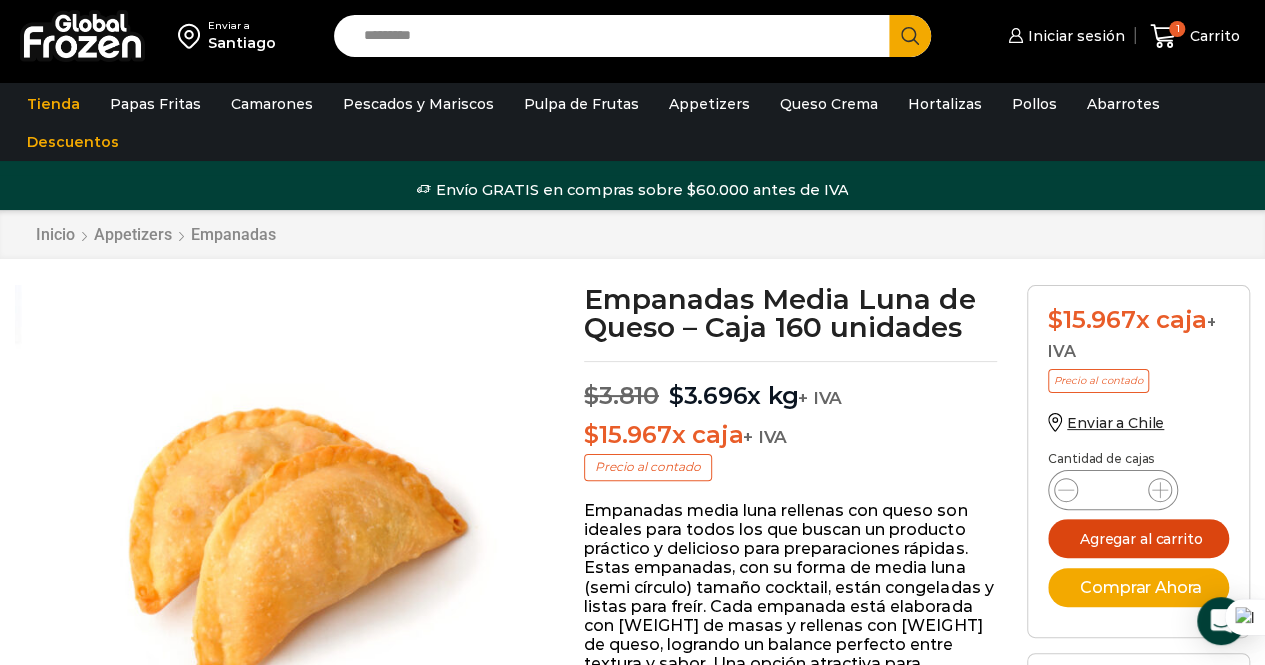 click on "Agregar al carrito" at bounding box center (1138, 538) 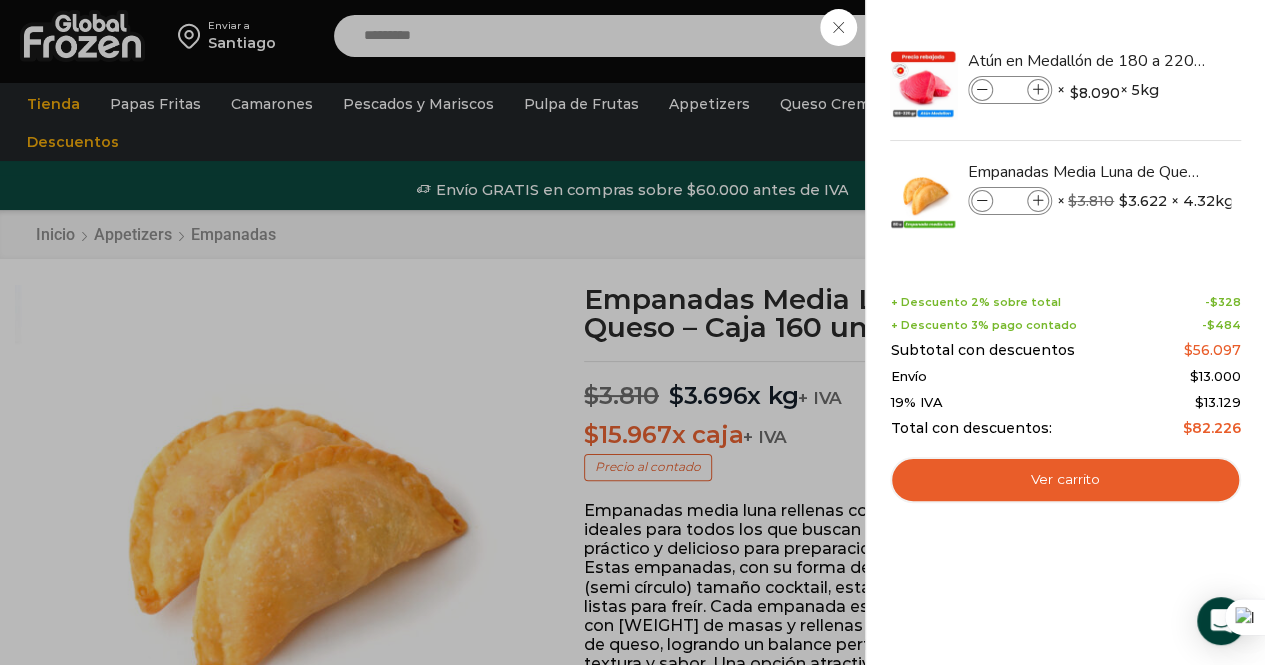 click on "2
Carrito
2
2
Shopping Cart
*" at bounding box center (1195, 36) 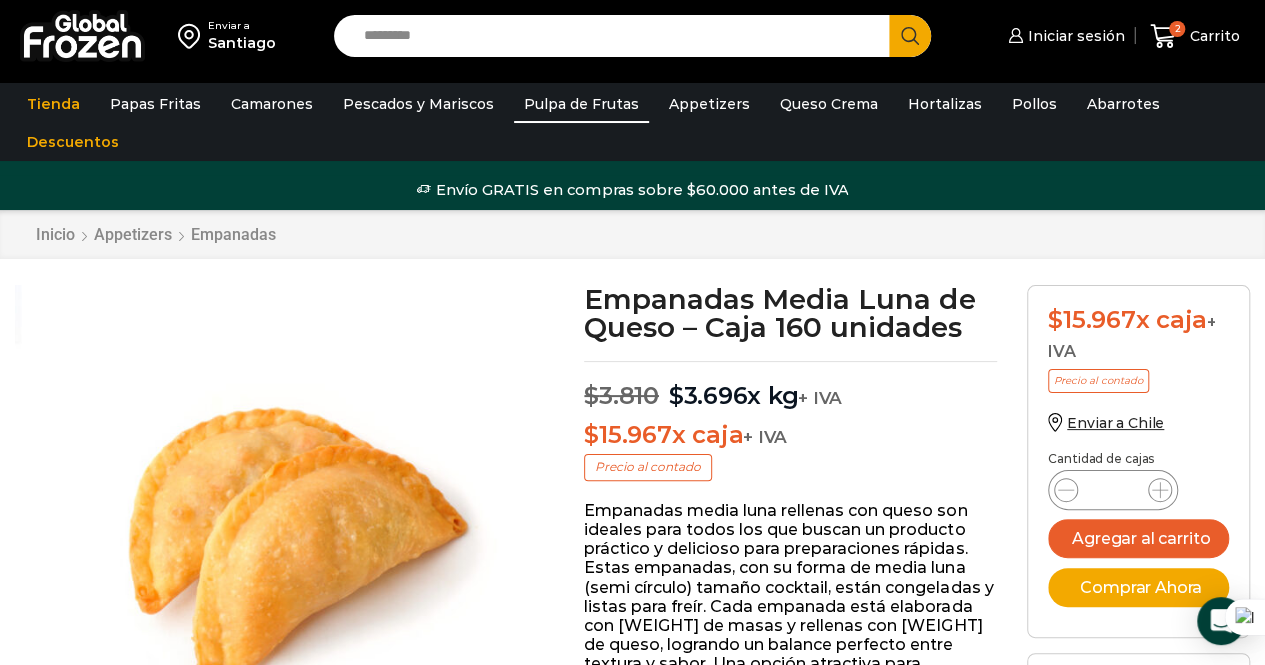 click on "Pulpa de Frutas" at bounding box center [581, 104] 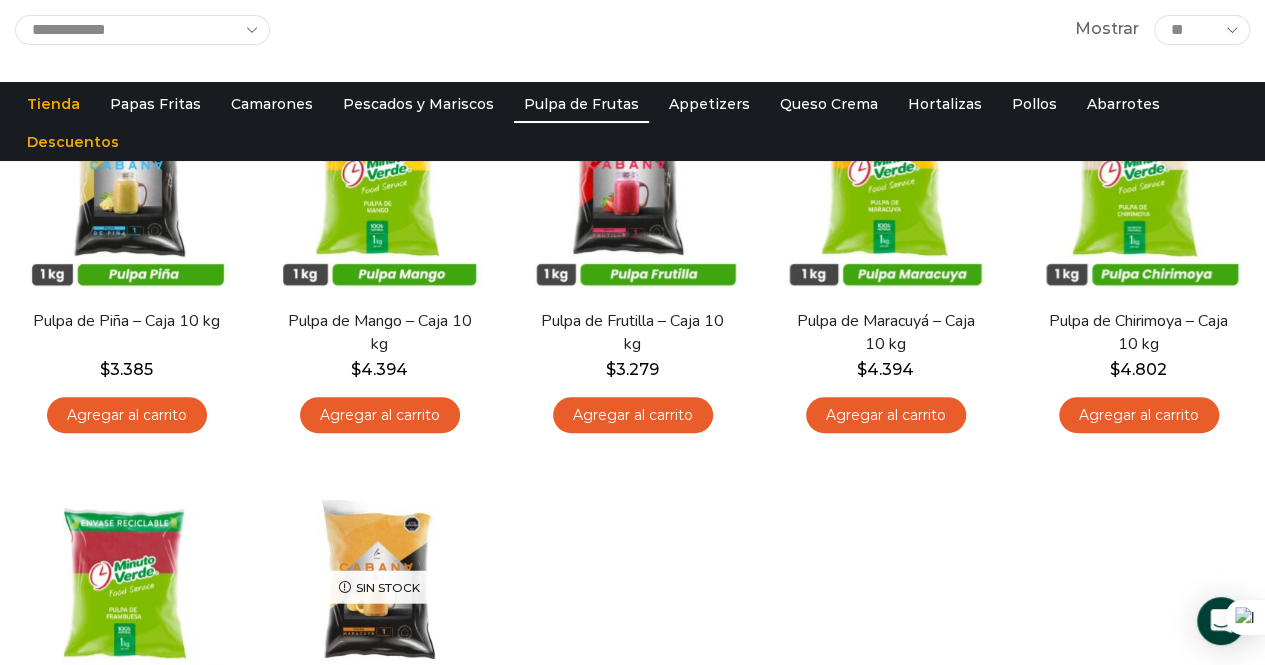 scroll, scrollTop: 0, scrollLeft: 0, axis: both 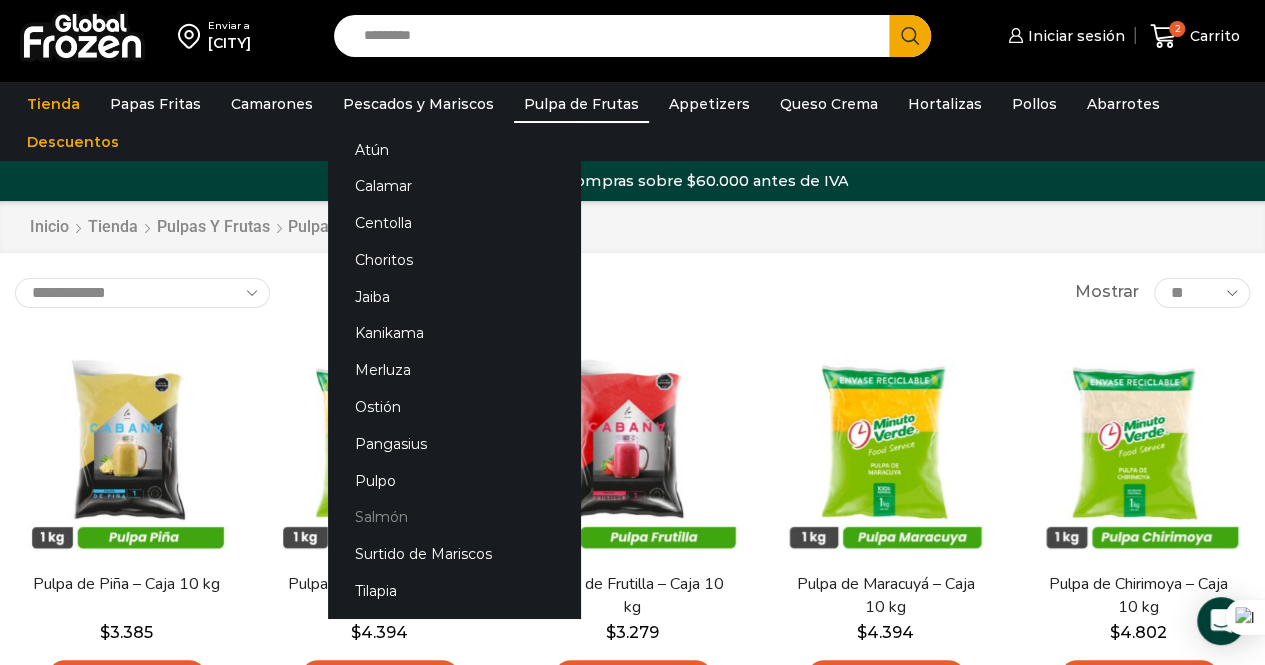 click on "Salmón" at bounding box center [454, 517] 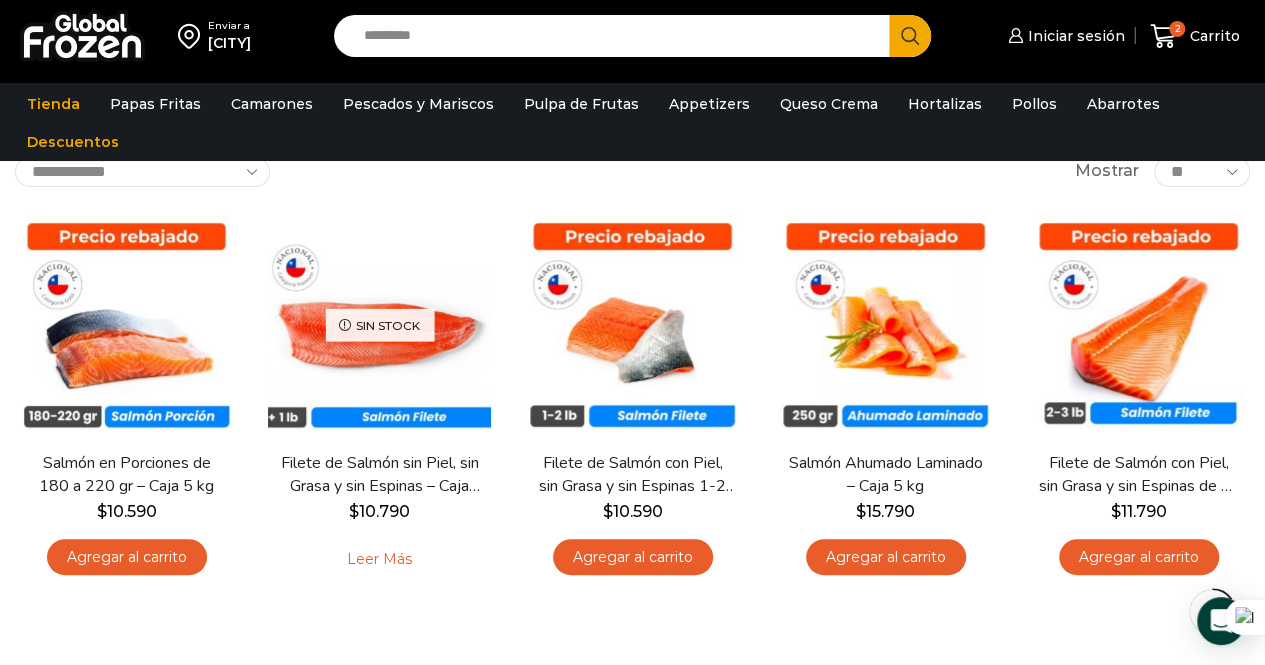 scroll, scrollTop: 100, scrollLeft: 0, axis: vertical 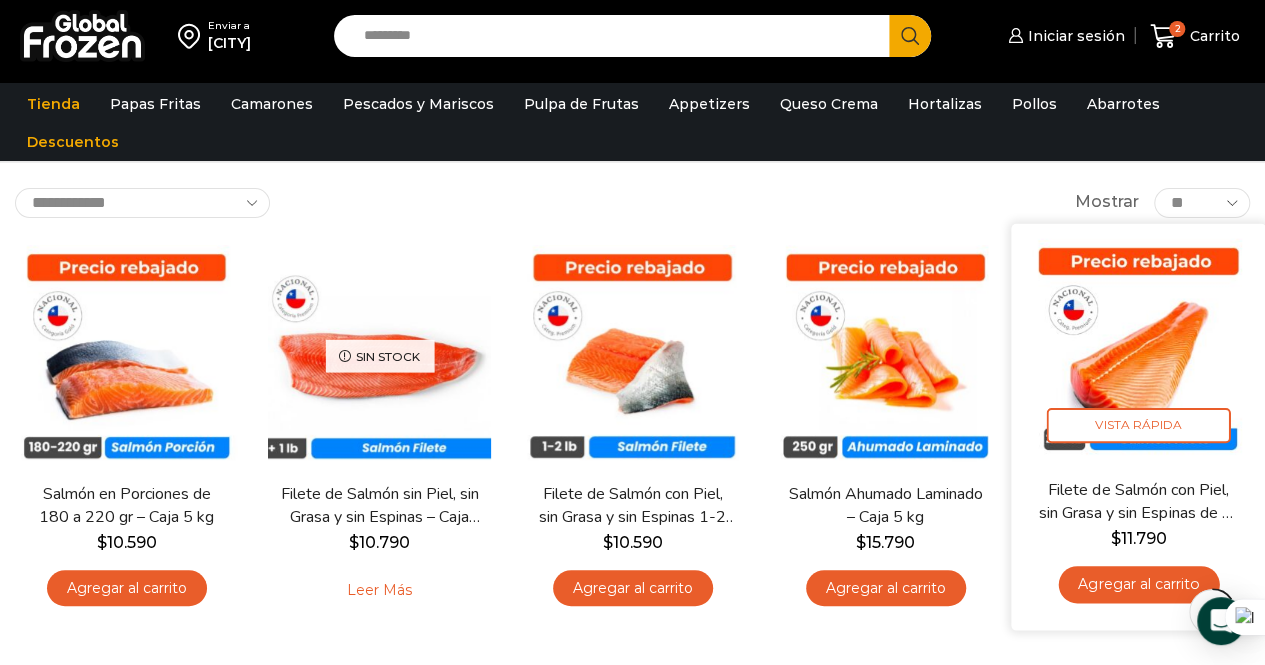 click on "Agregar al carrito" at bounding box center [1138, 584] 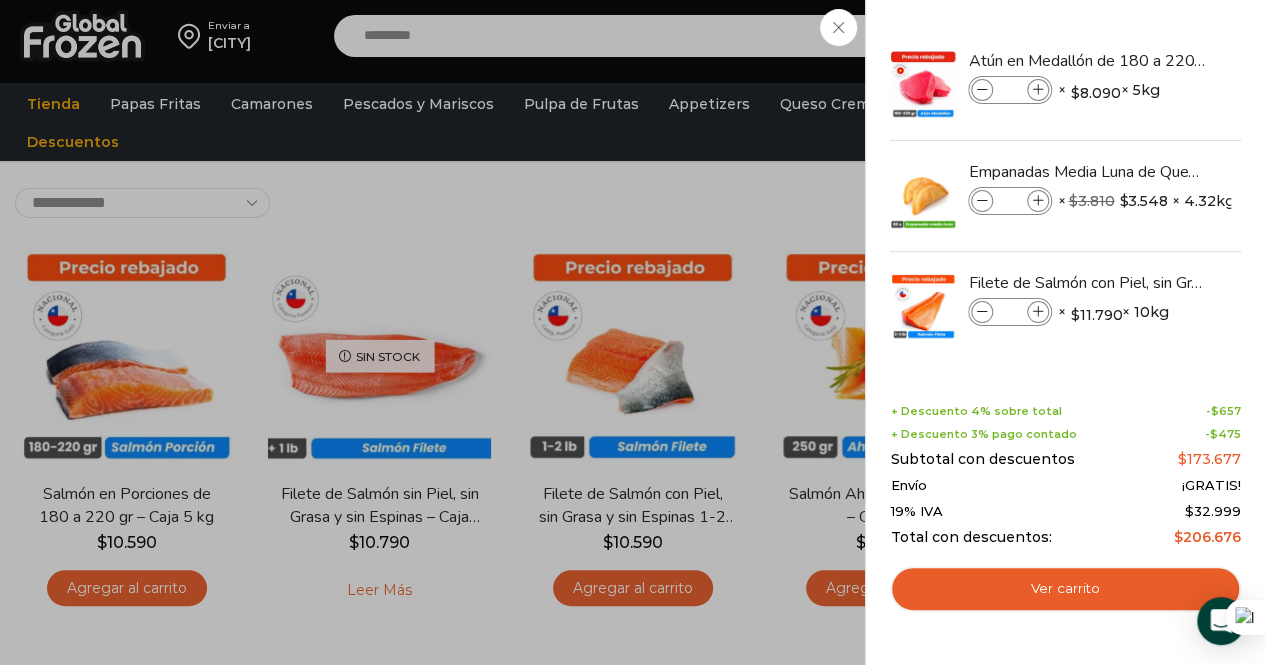 click on "3
Carrito
3
3
Shopping Cart
*" at bounding box center (1195, 36) 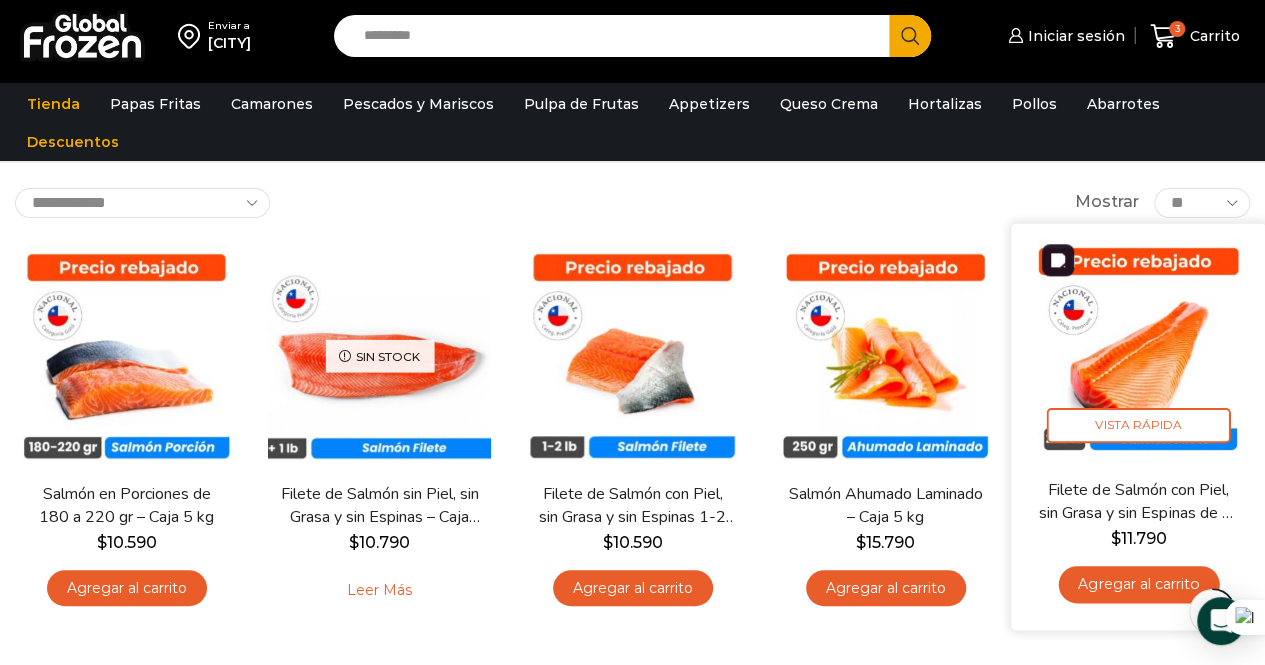 click at bounding box center [1138, 350] 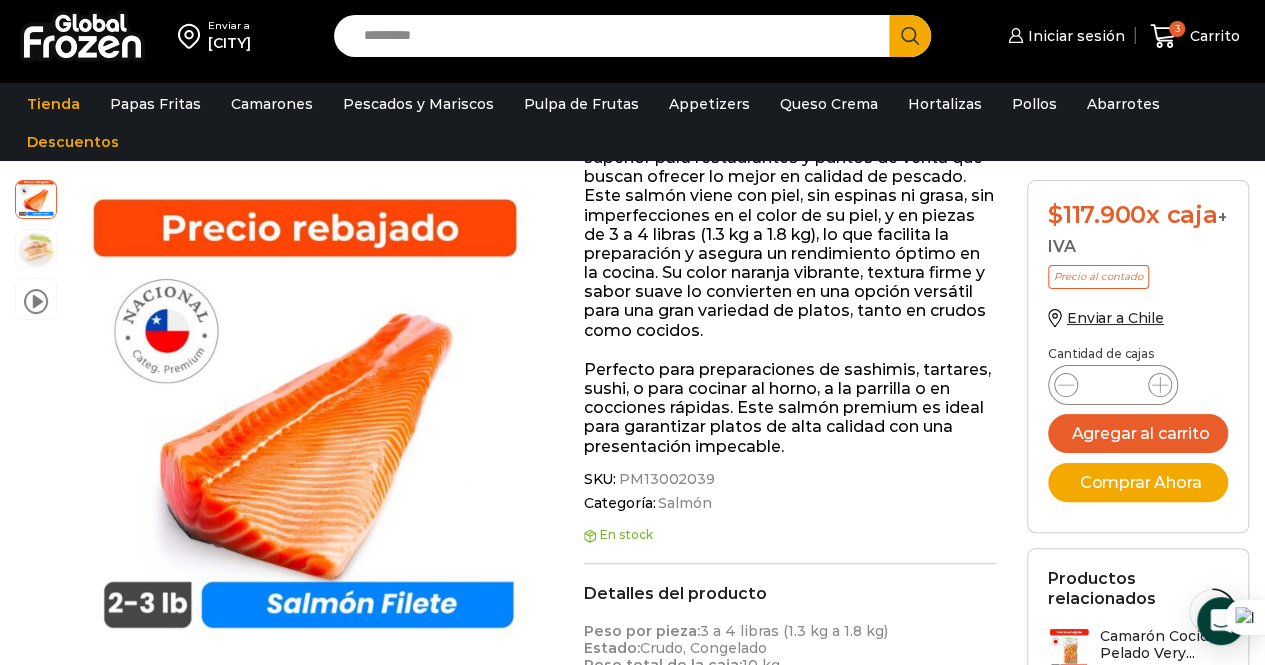 scroll, scrollTop: 0, scrollLeft: 0, axis: both 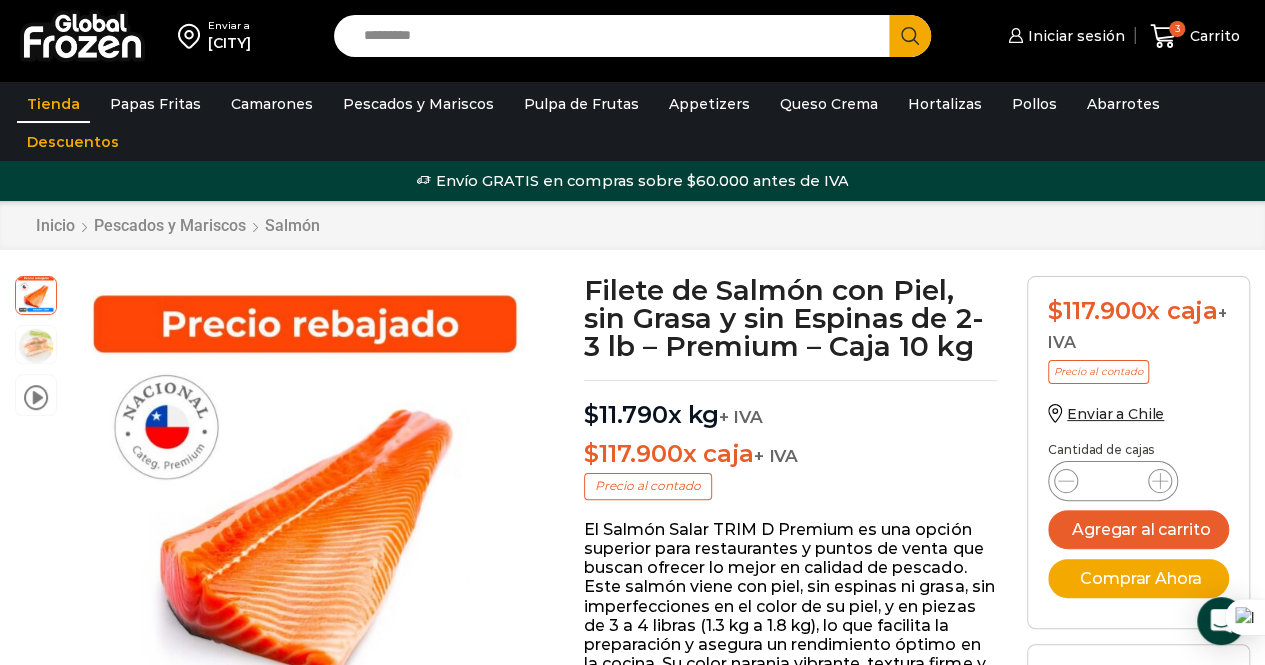 click on "Tienda" at bounding box center [53, 104] 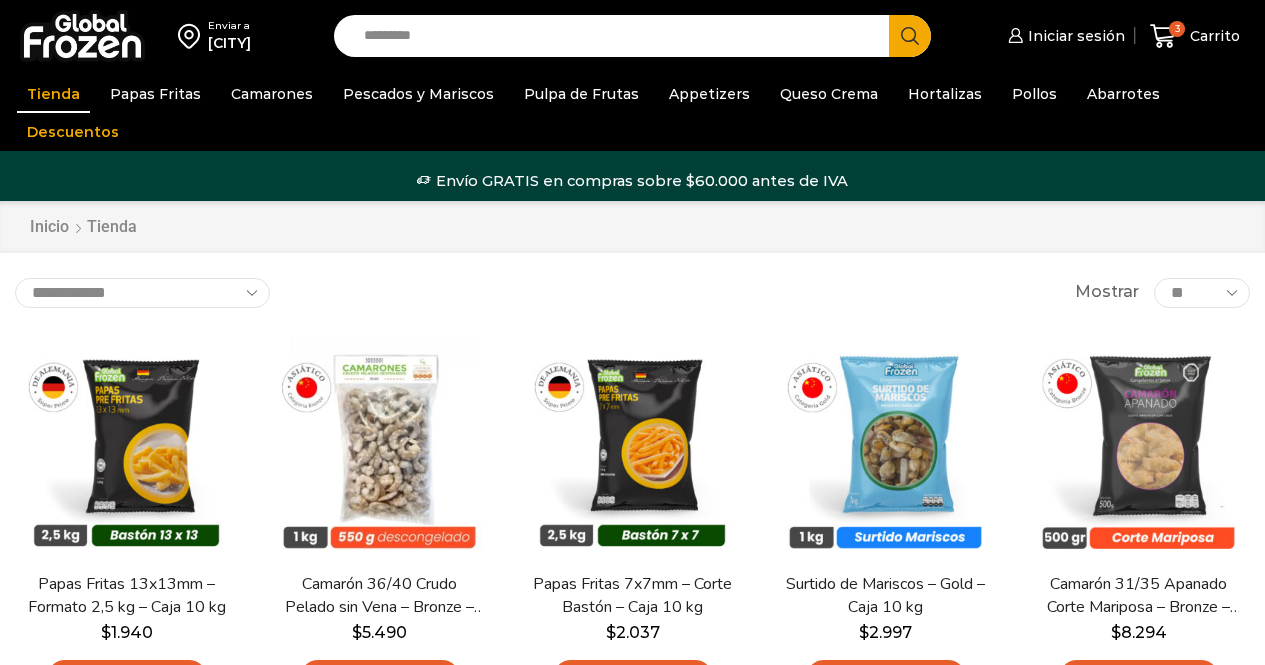 scroll, scrollTop: 0, scrollLeft: 0, axis: both 